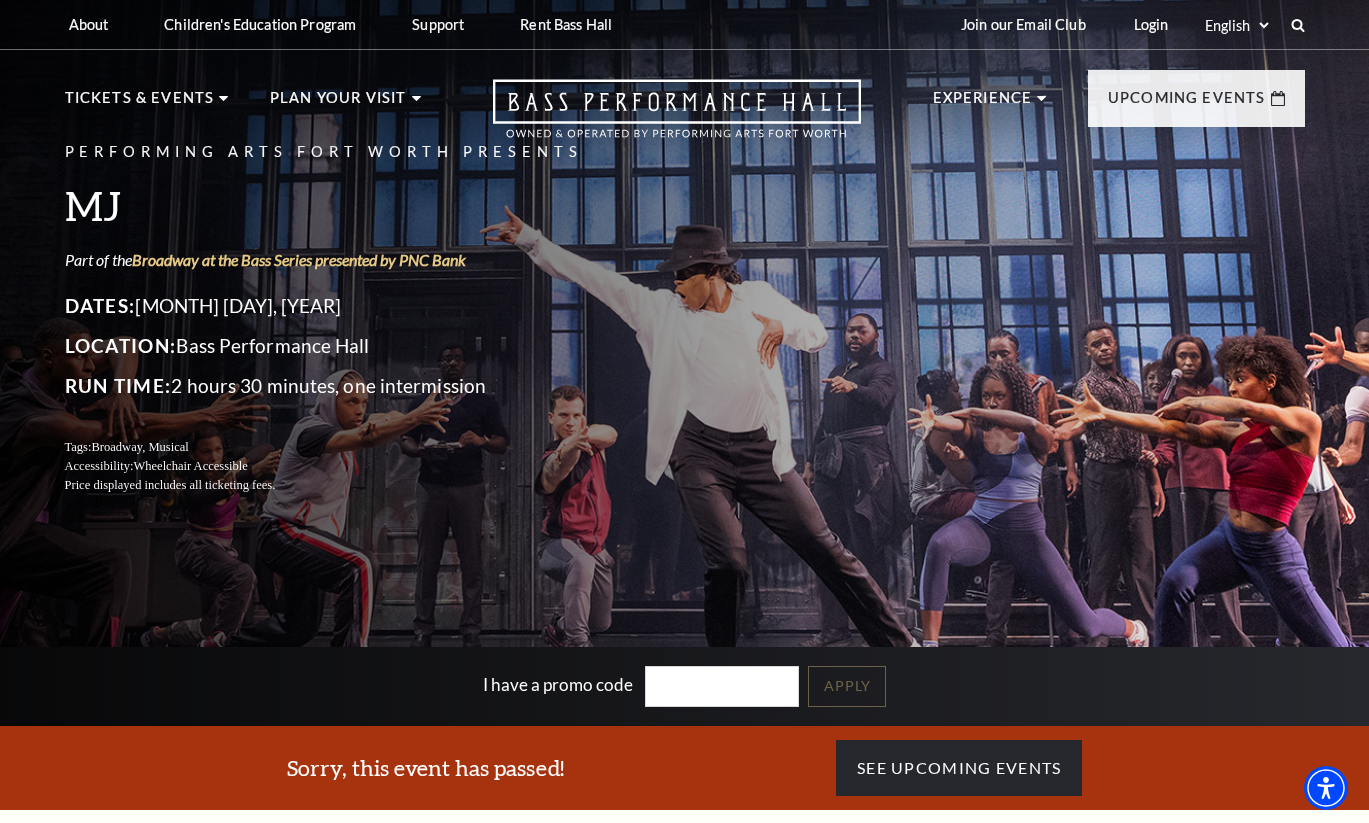 scroll, scrollTop: 0, scrollLeft: 0, axis: both 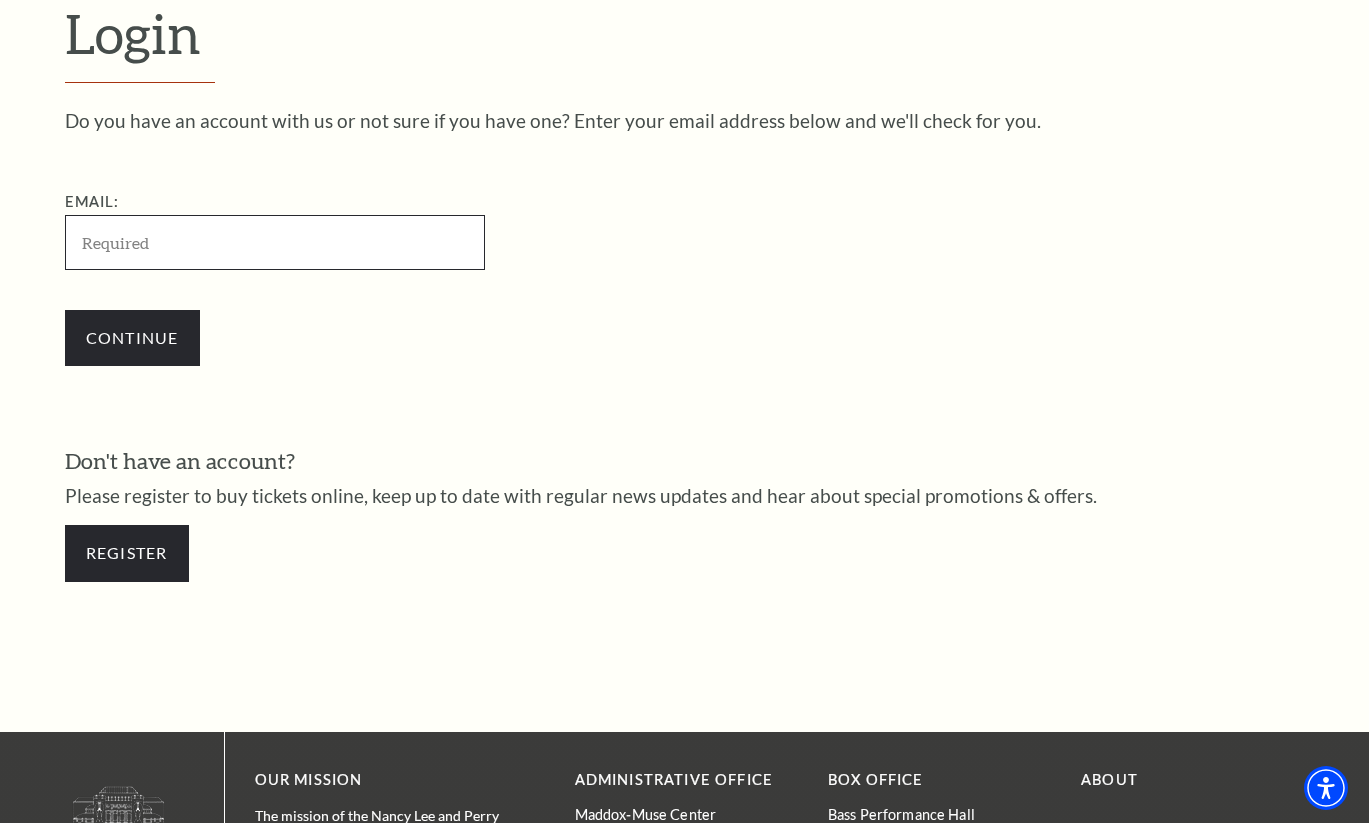 click on "Email:" at bounding box center [275, 242] 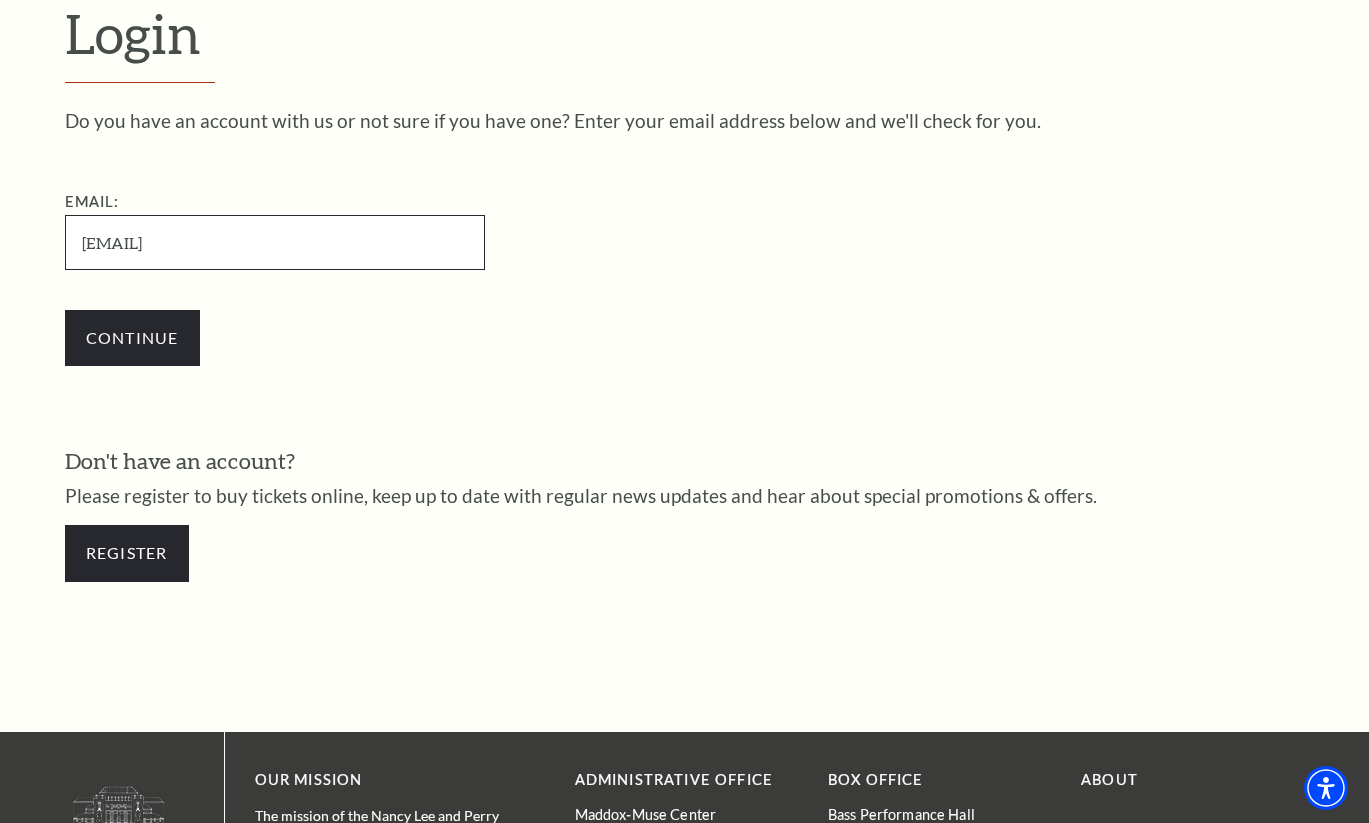 type on "eddiebribiesca@yahoo.com" 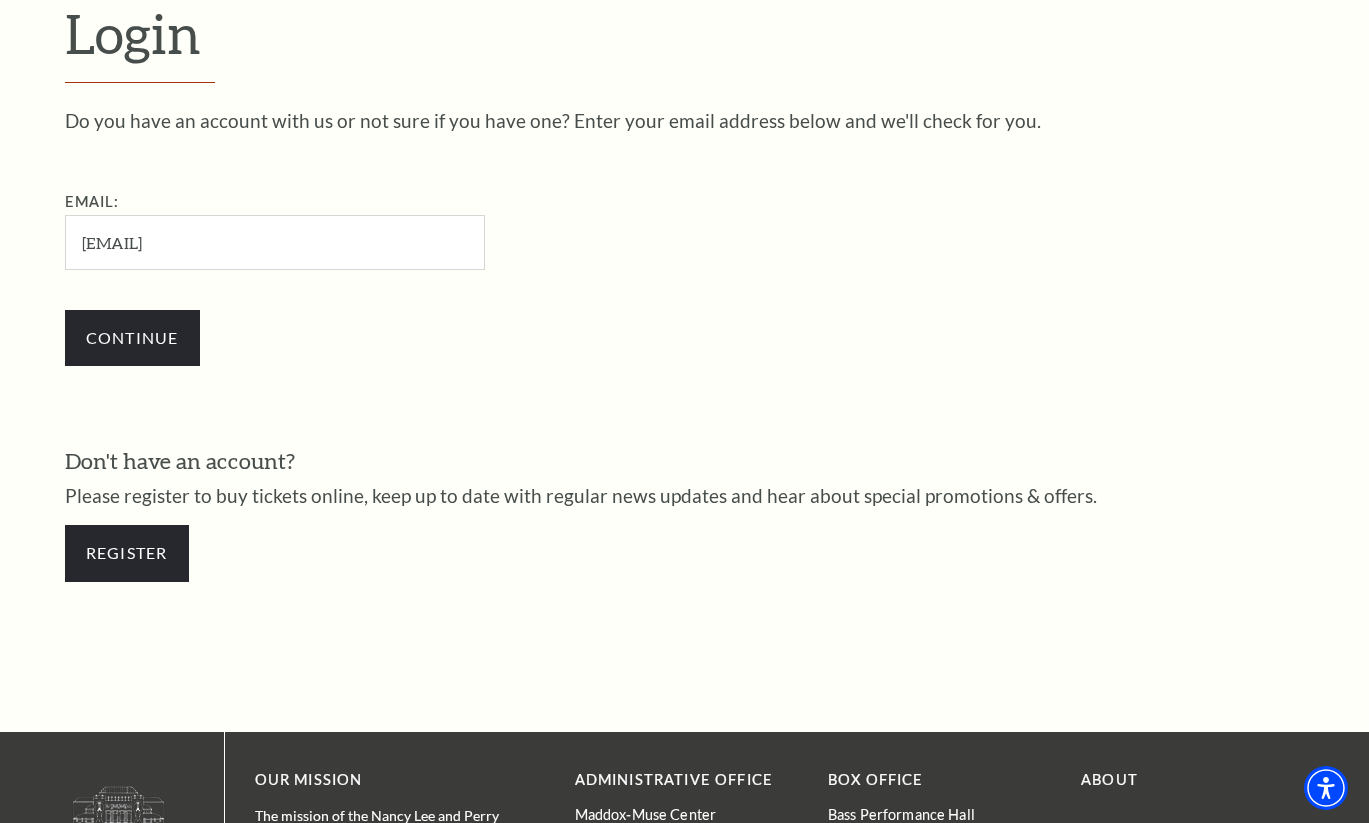 click on "Continue" at bounding box center [132, 338] 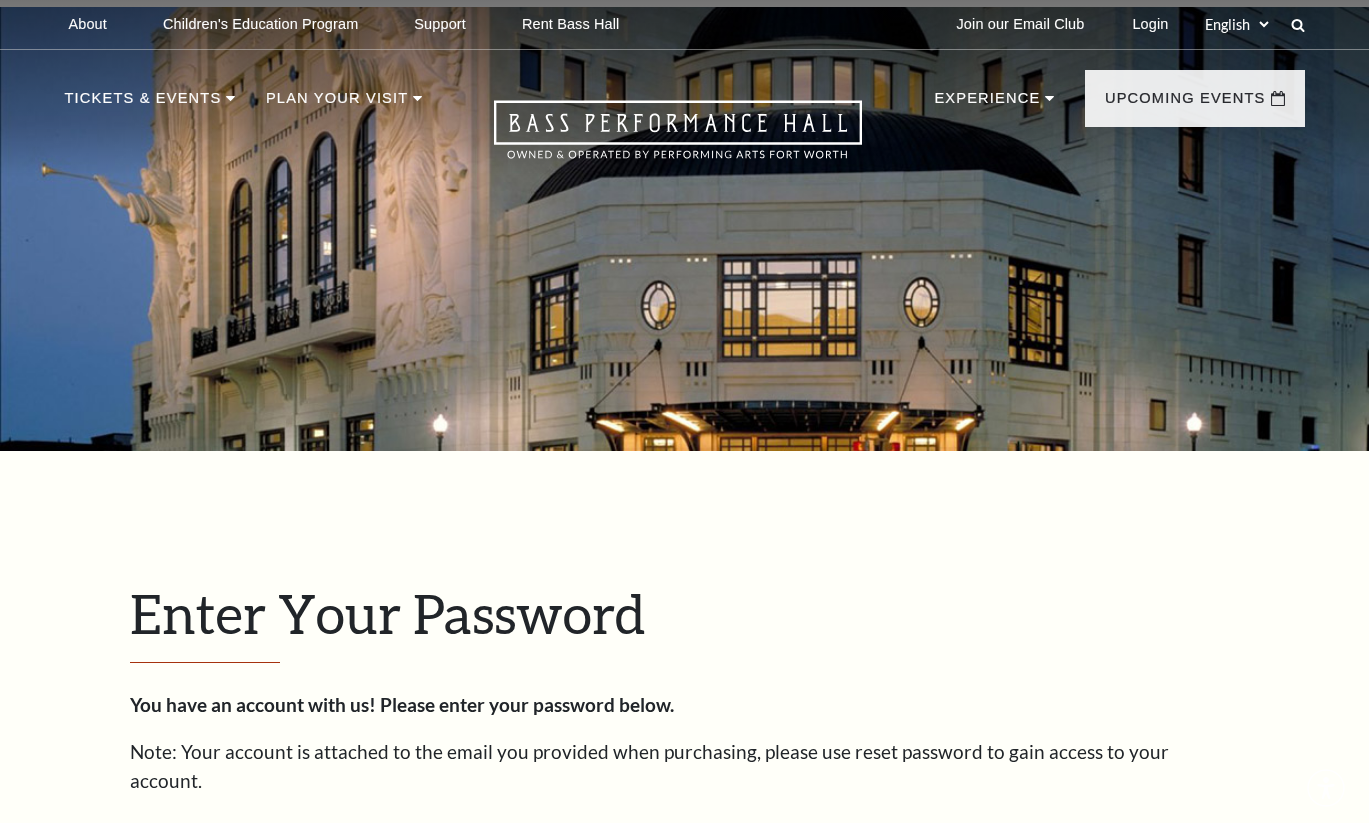 scroll, scrollTop: 580, scrollLeft: 0, axis: vertical 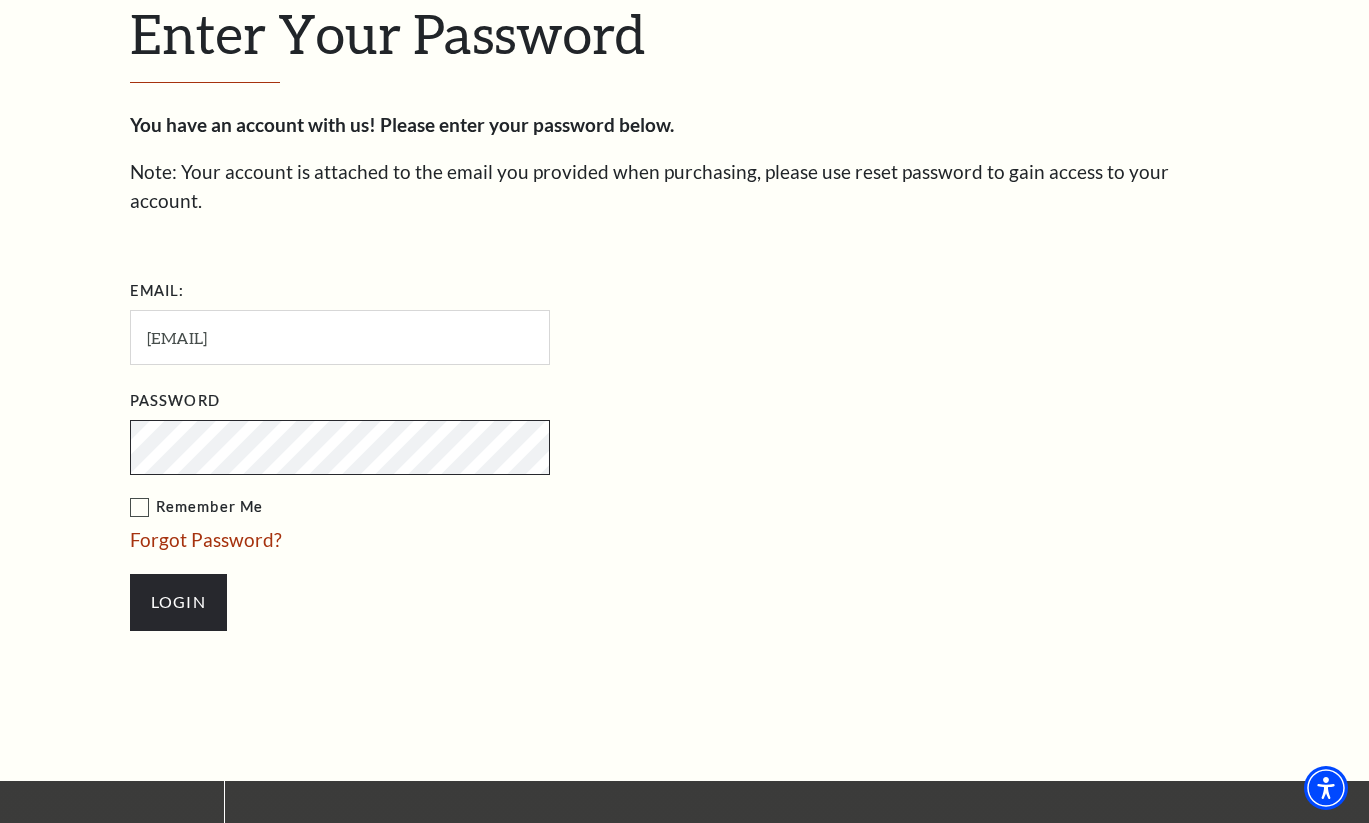 click on "Login" at bounding box center [178, 602] 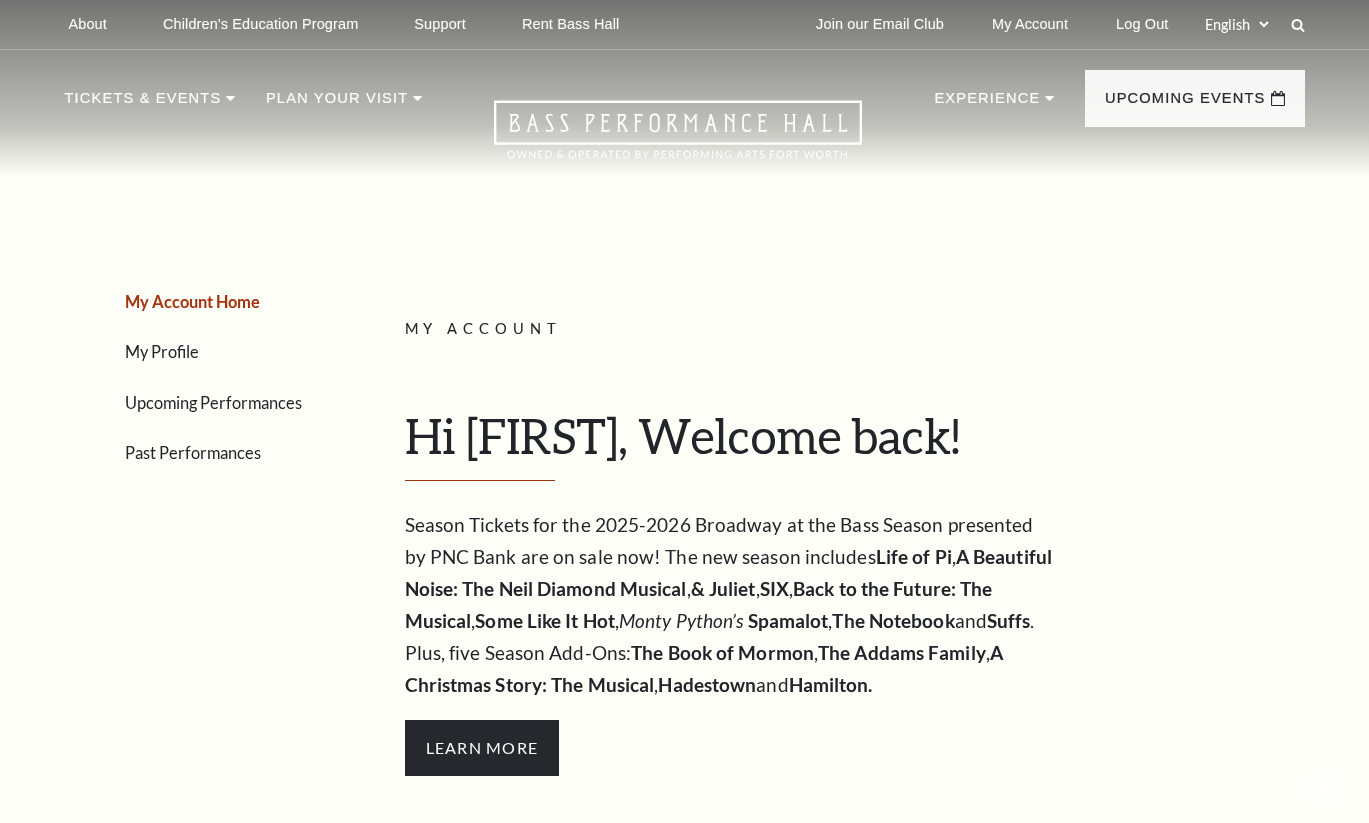 scroll, scrollTop: 0, scrollLeft: 0, axis: both 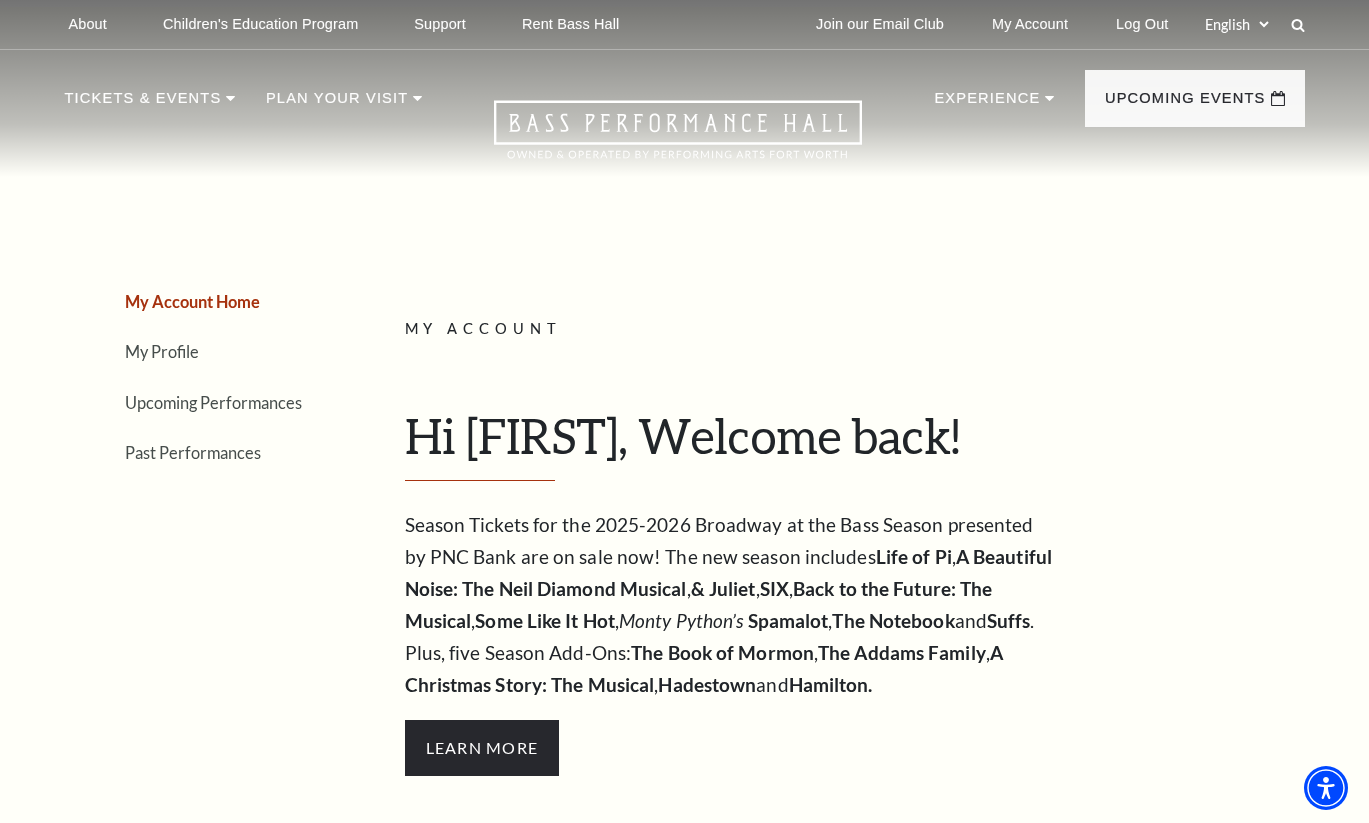 click on "Upcoming Events" at bounding box center [1185, 104] 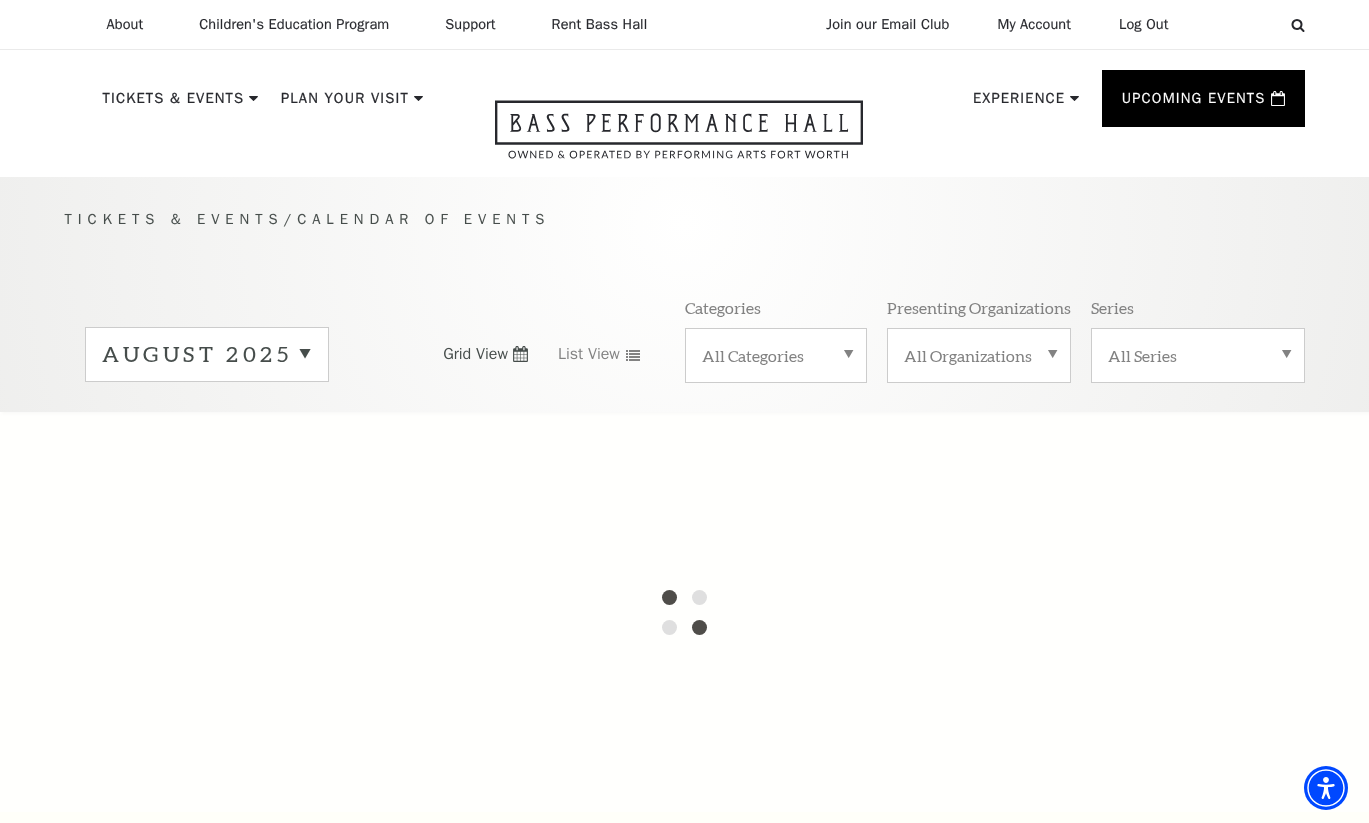 scroll, scrollTop: 0, scrollLeft: 0, axis: both 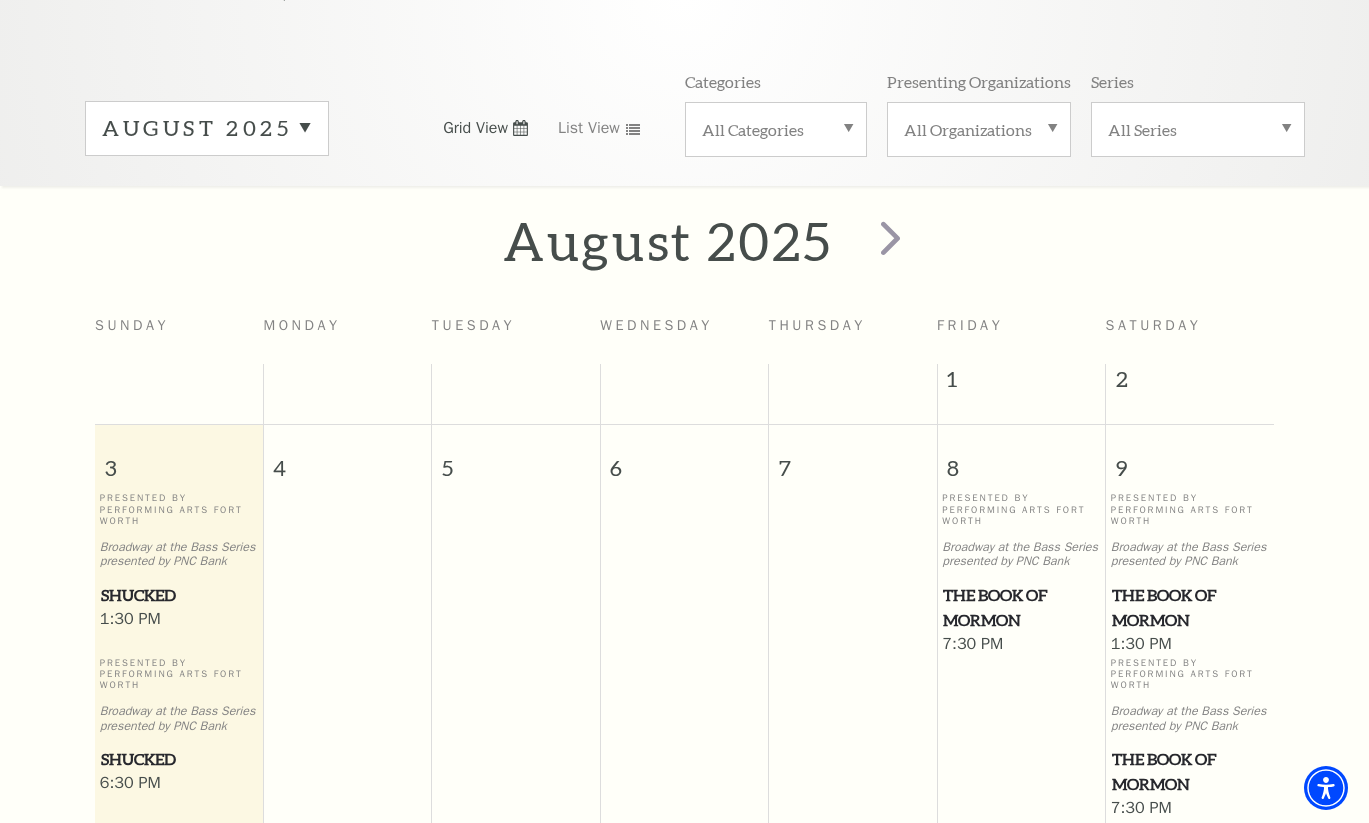 click at bounding box center [890, 237] 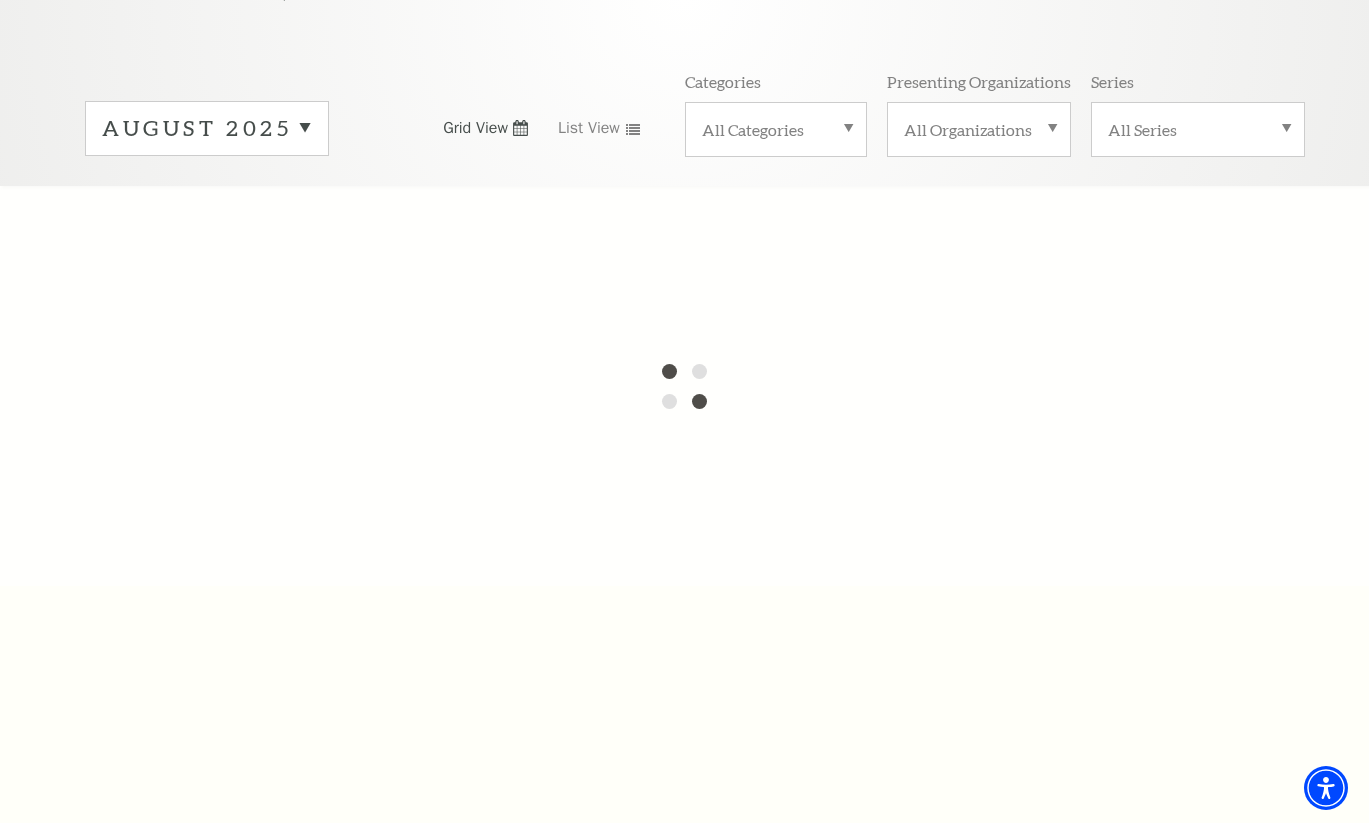 click on "August 2025" at bounding box center [207, 128] 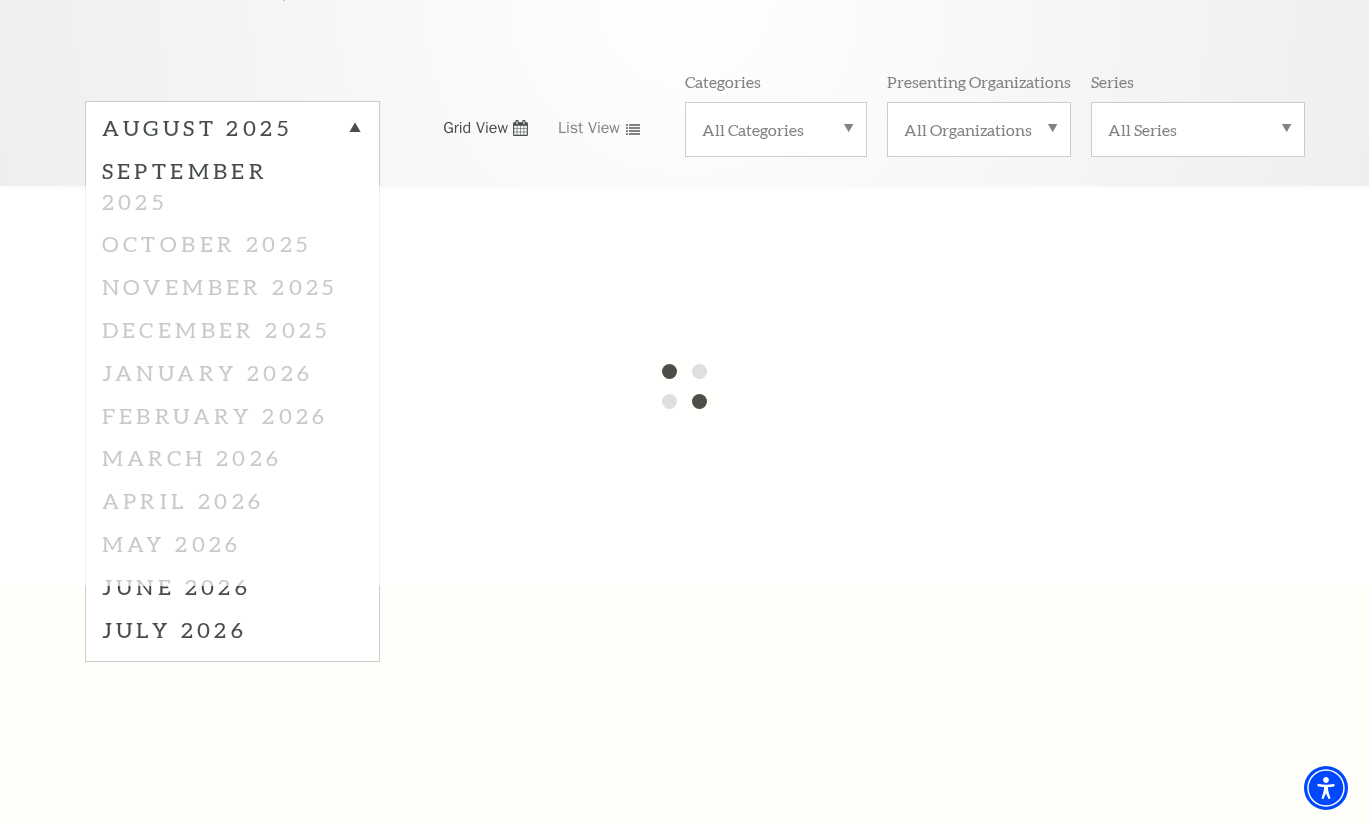 click at bounding box center [684, 386] 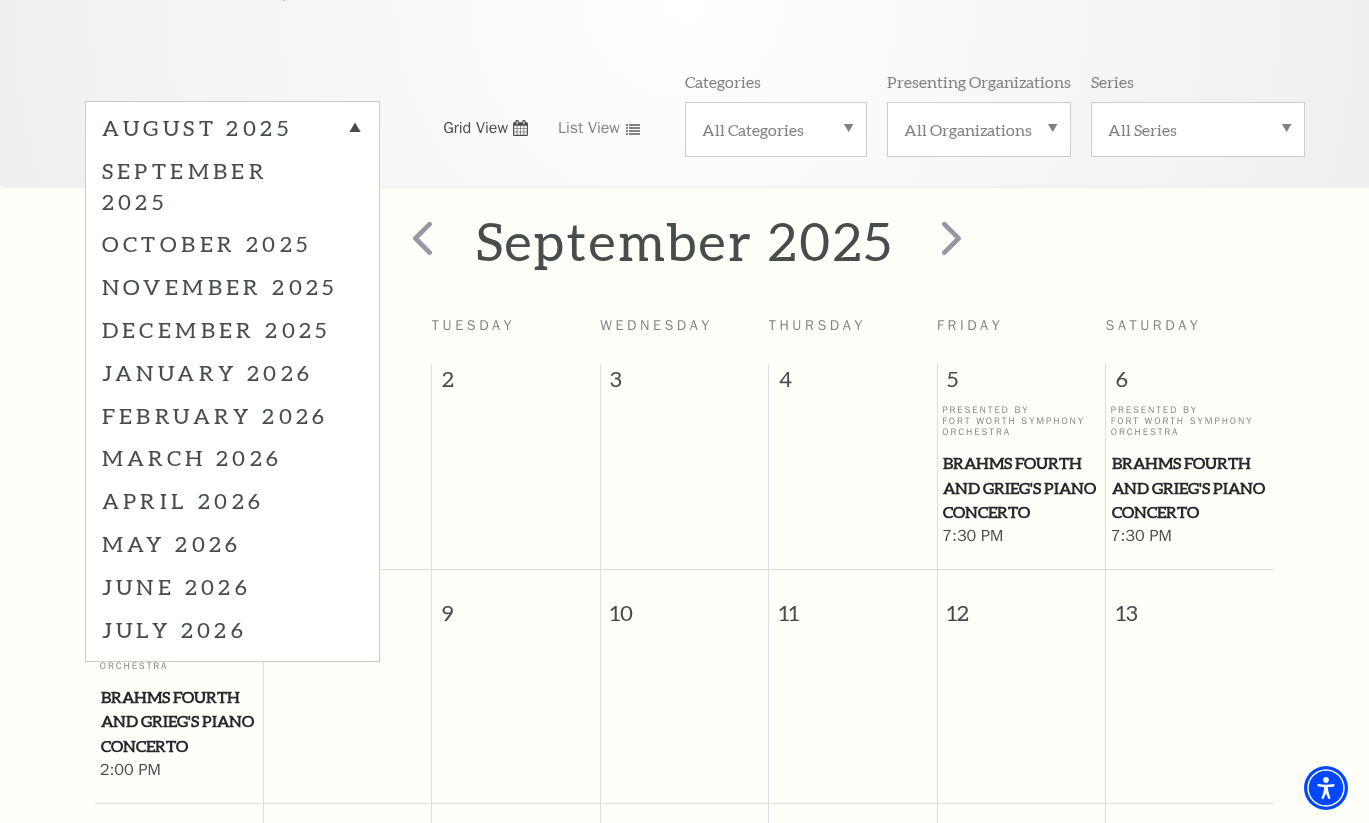 scroll, scrollTop: 176, scrollLeft: 0, axis: vertical 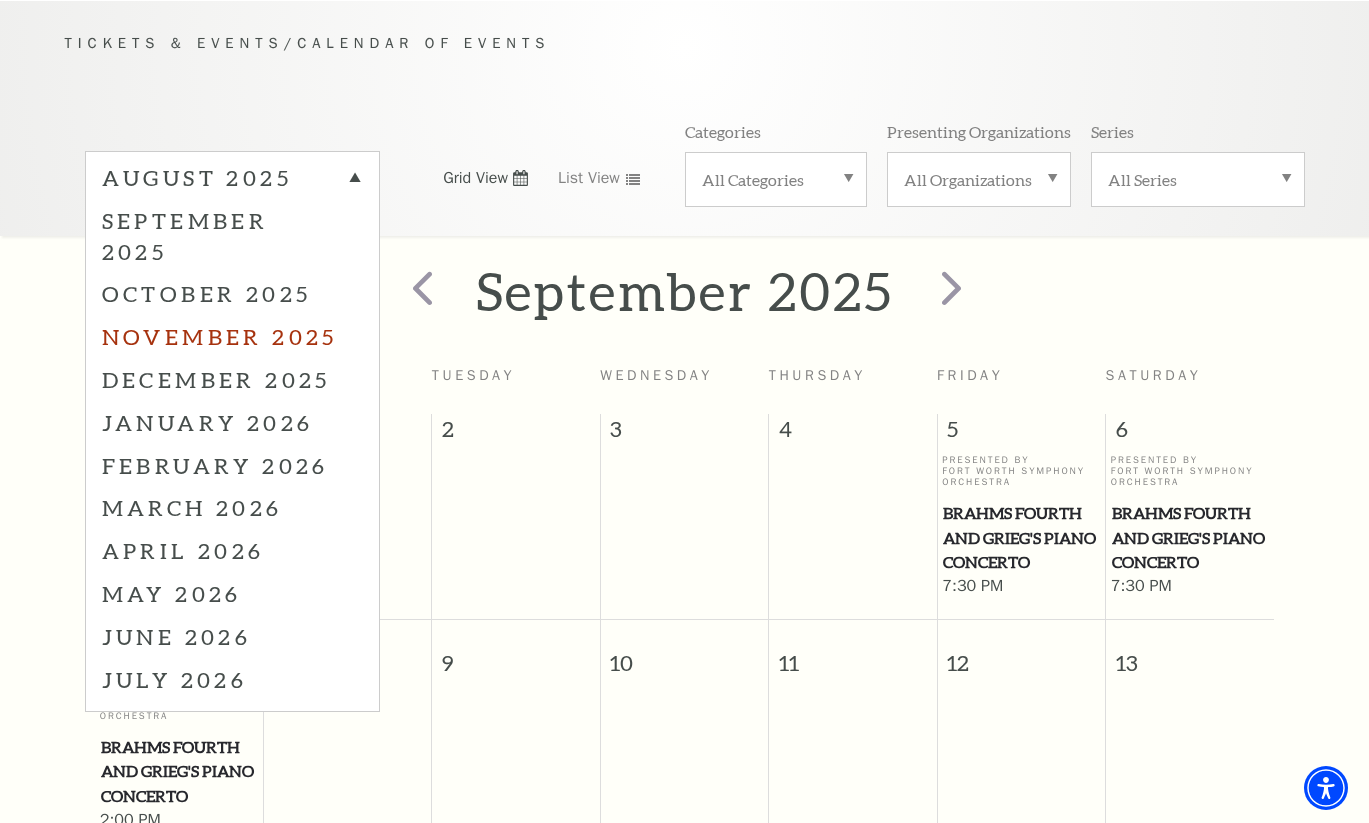 click on "December 2025" at bounding box center [232, 379] 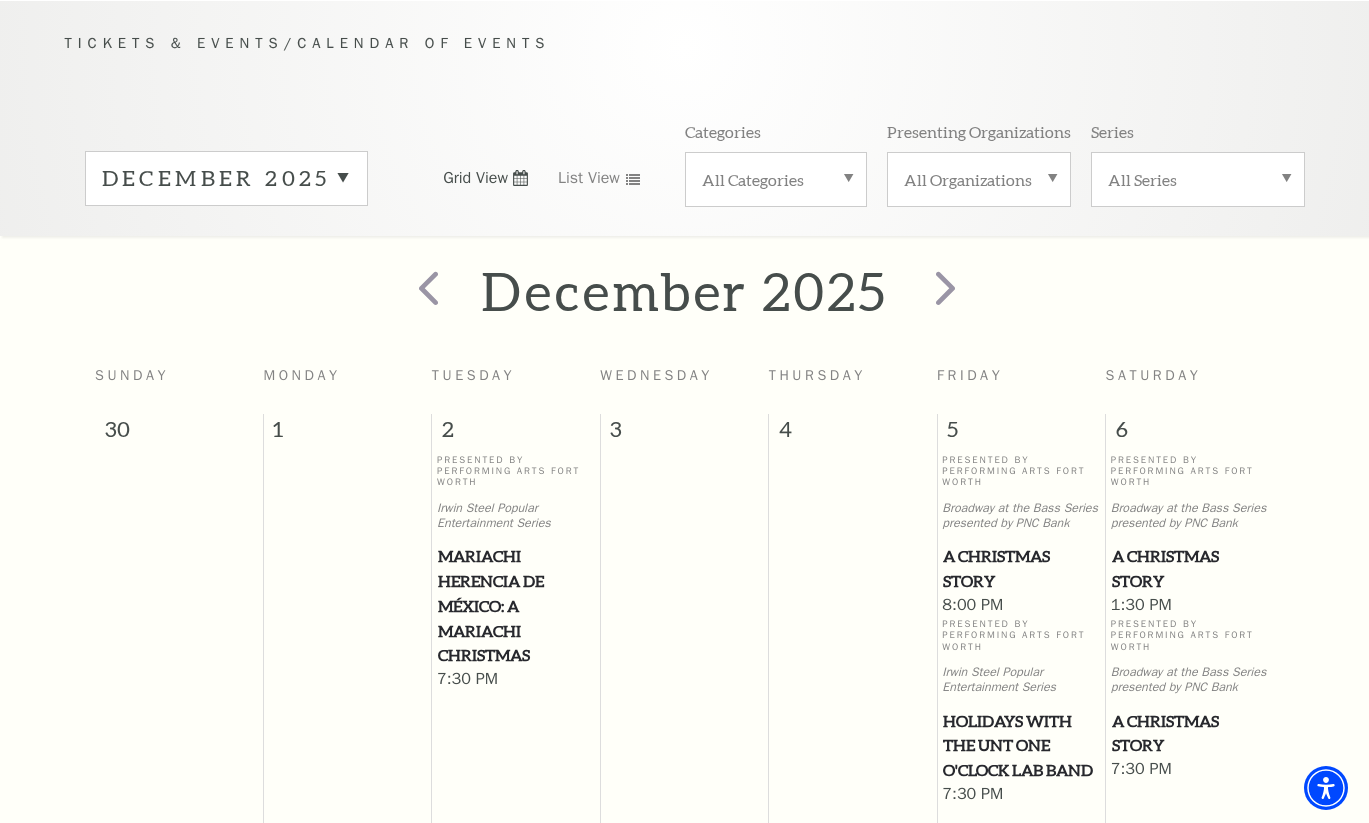 click on "Mariachi Herencia de México: A Mariachi Christmas" at bounding box center [516, 606] 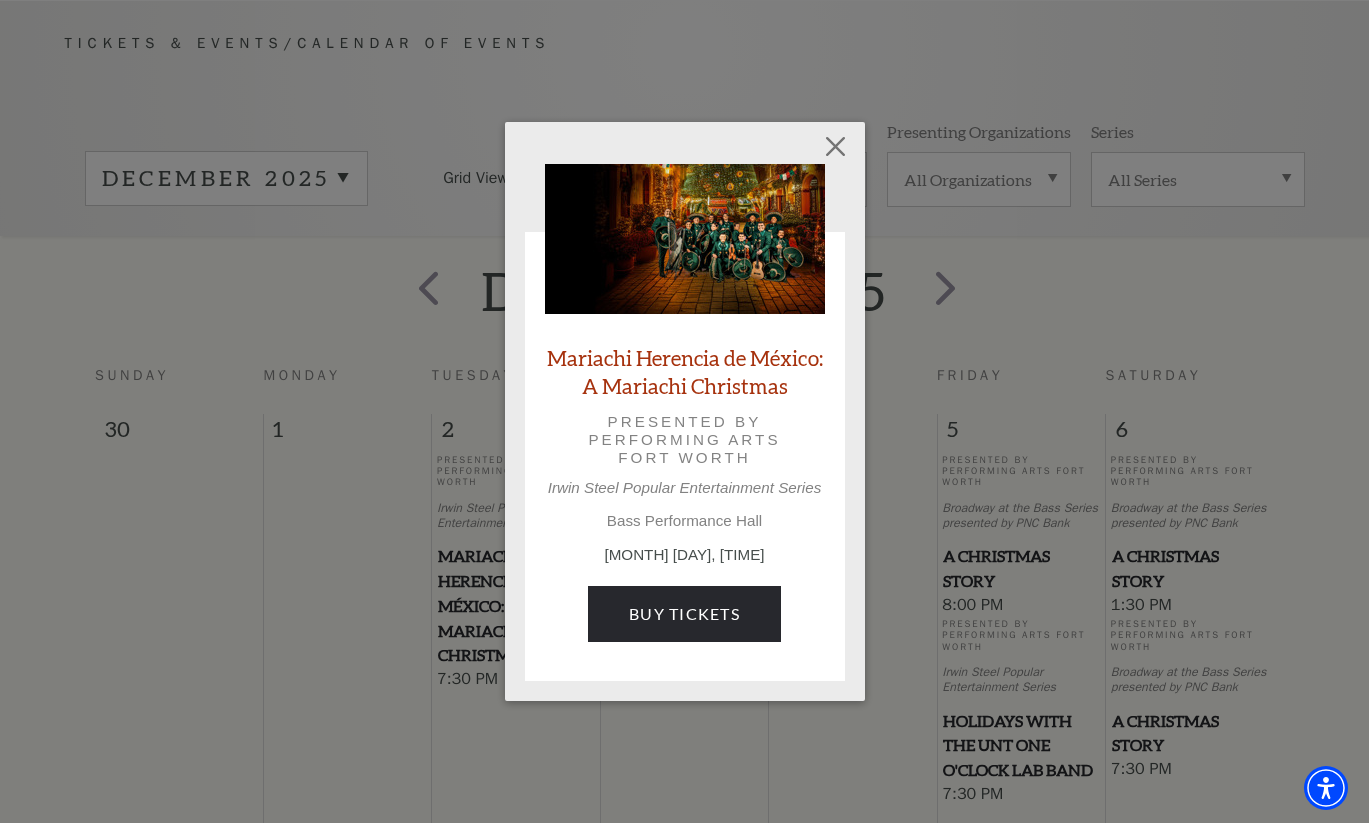 click on "Buy Tickets" at bounding box center [684, 614] 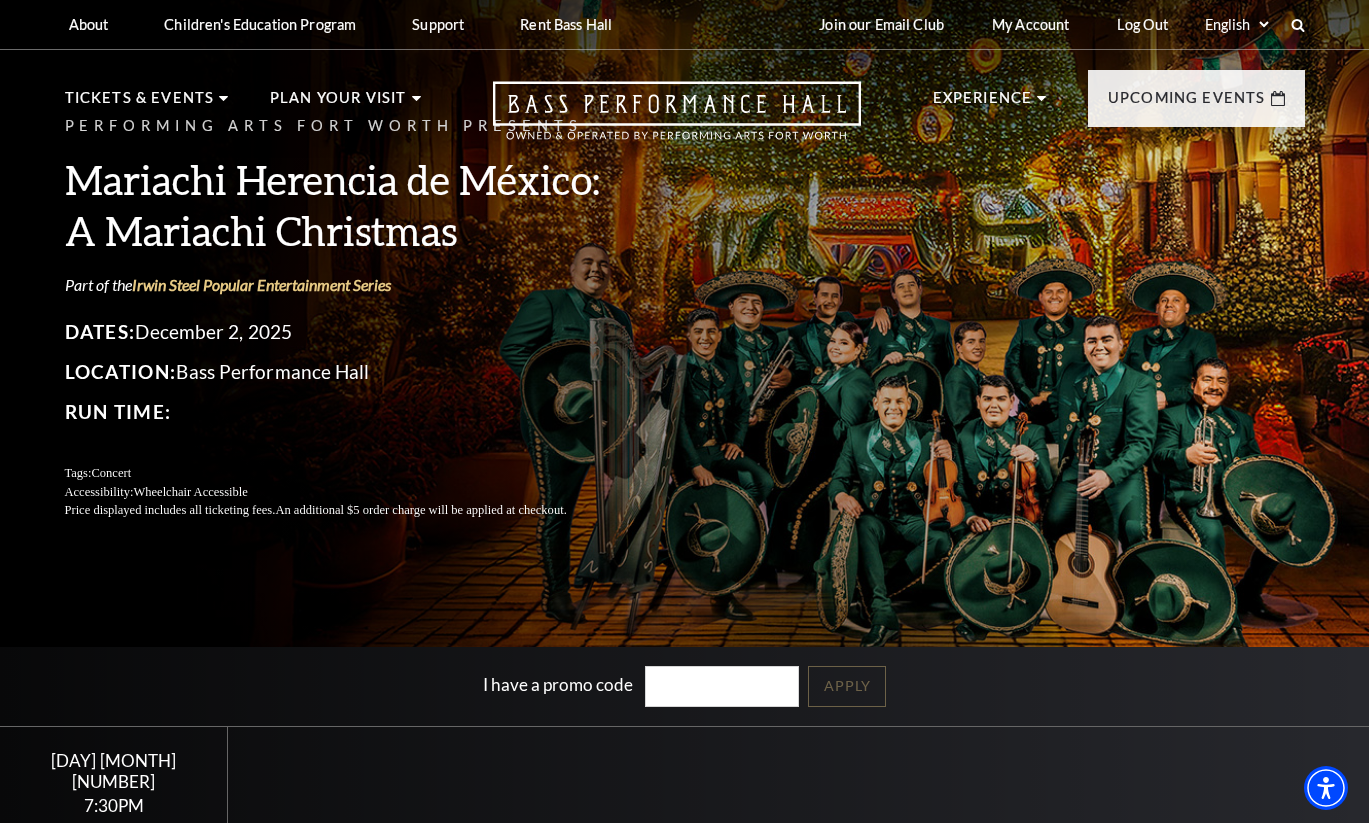 scroll, scrollTop: 0, scrollLeft: 0, axis: both 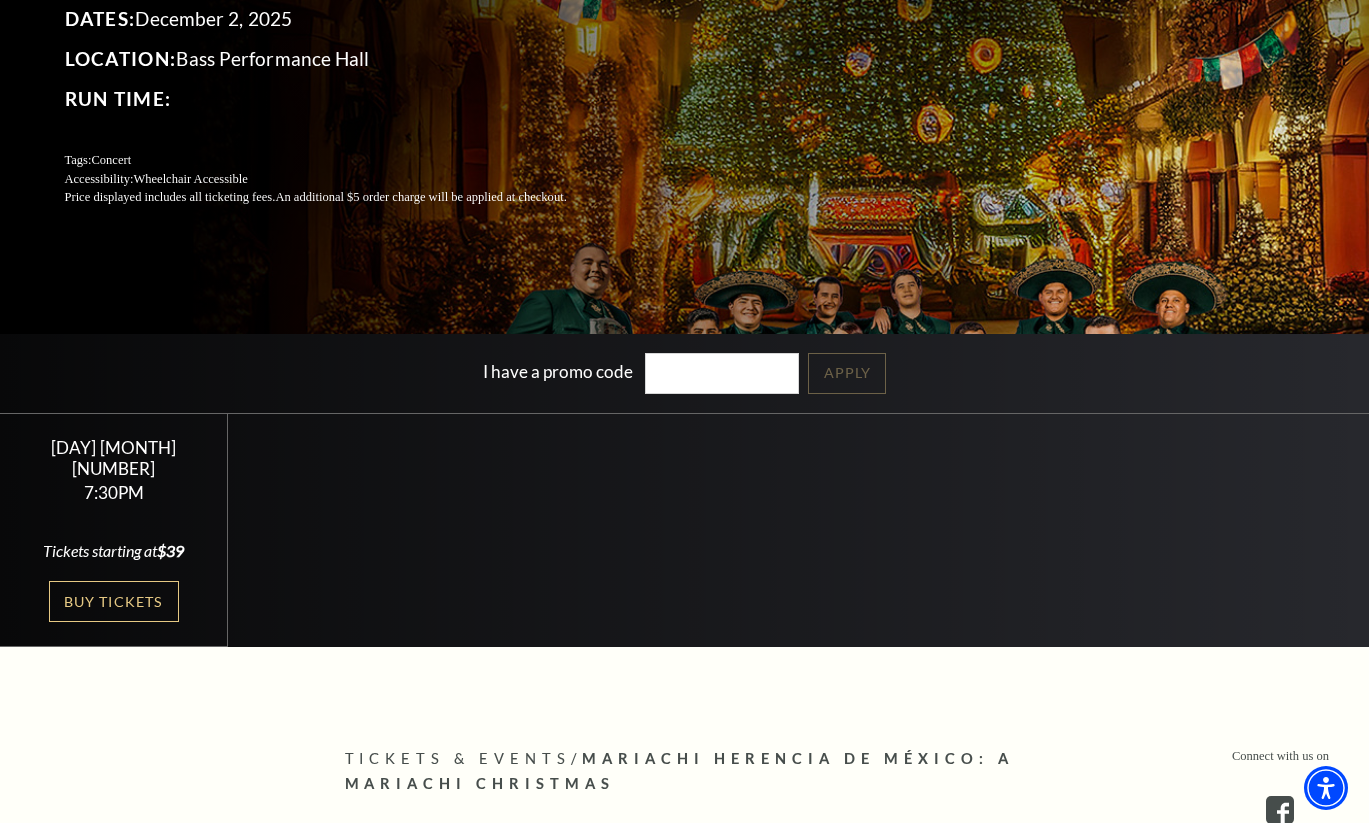click on "Buy Tickets" at bounding box center [114, 601] 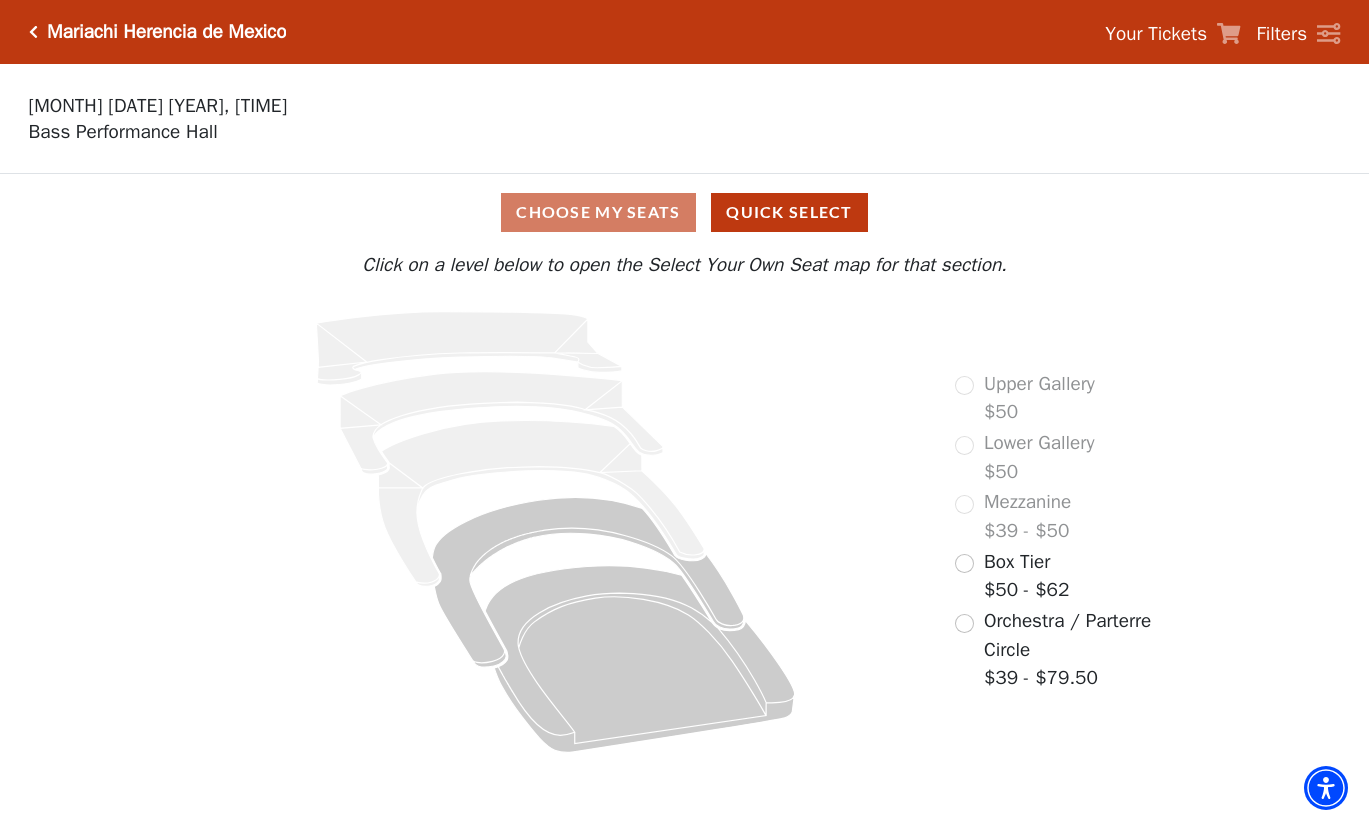 scroll, scrollTop: 0, scrollLeft: 0, axis: both 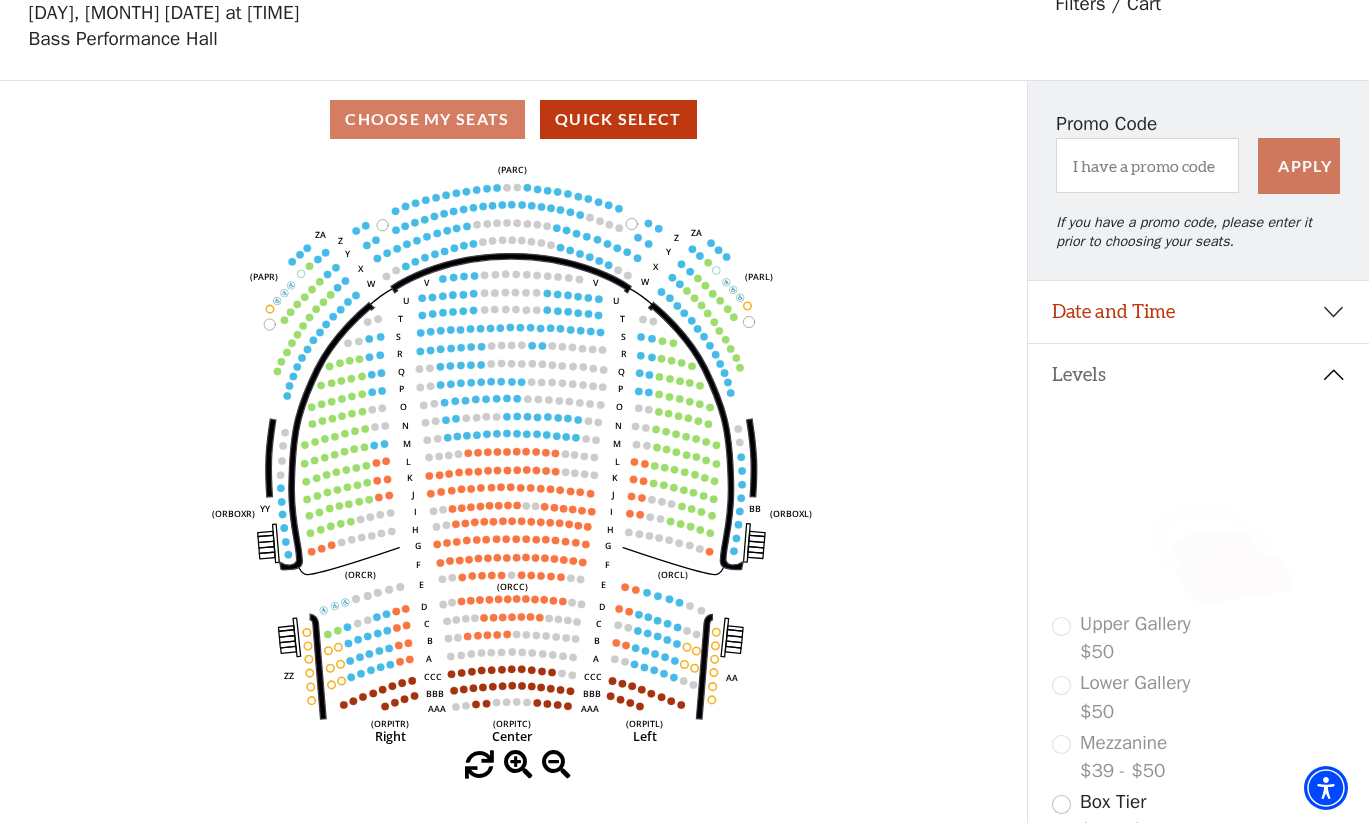 click 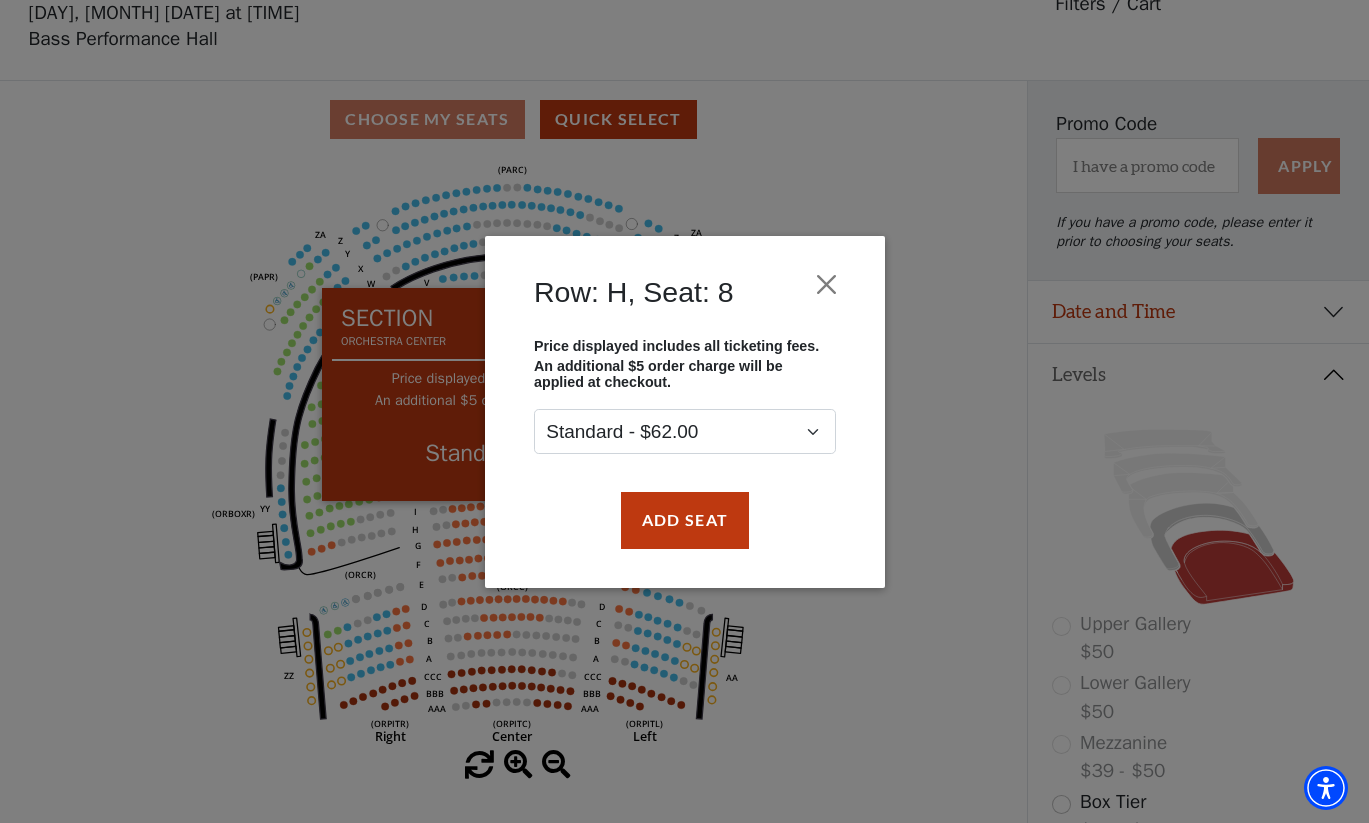 click at bounding box center [826, 284] 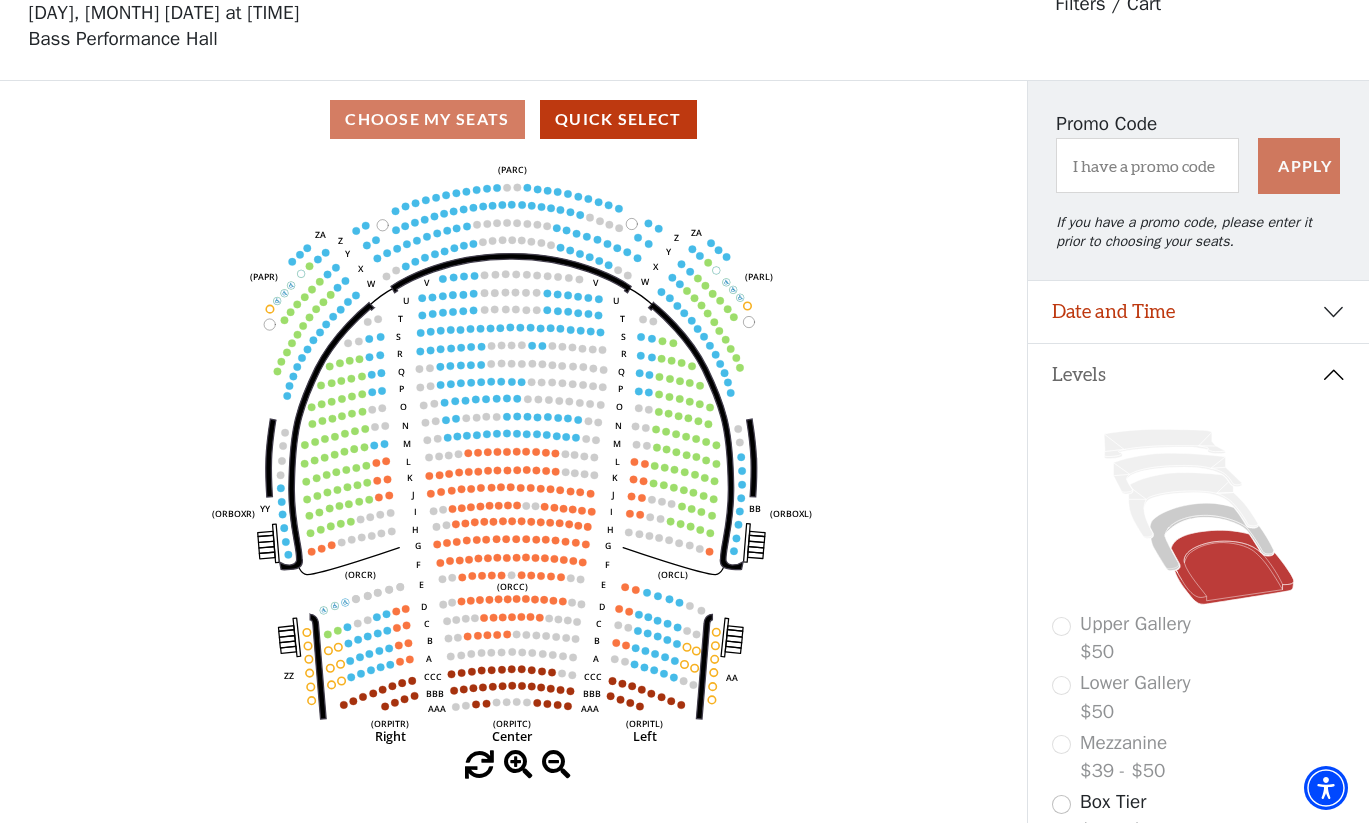 click on "Left   (ORPITL)   Right   (ORPITR)   Center   (ORPITC)   ZZ   AA   YY   BB   ZA   ZA   (ORCL)   (ORCR)   (ORCC)   (ORBOXL)   (ORBOXR)   (PARL)   (PAPR)   (PARC)   Z   Y   X   W   Z   Y   X   W   V   U   T   S   R   Q   P   O   N   M   L   K   J   I   H   G   F   E   D   C   B   A   CCC   BBB   AAA   V   U   T   S   R   Q   P   O   N   M   L   K   J   I   H   G   F   E   D   C   B   A   CCC   BBB   AAA" 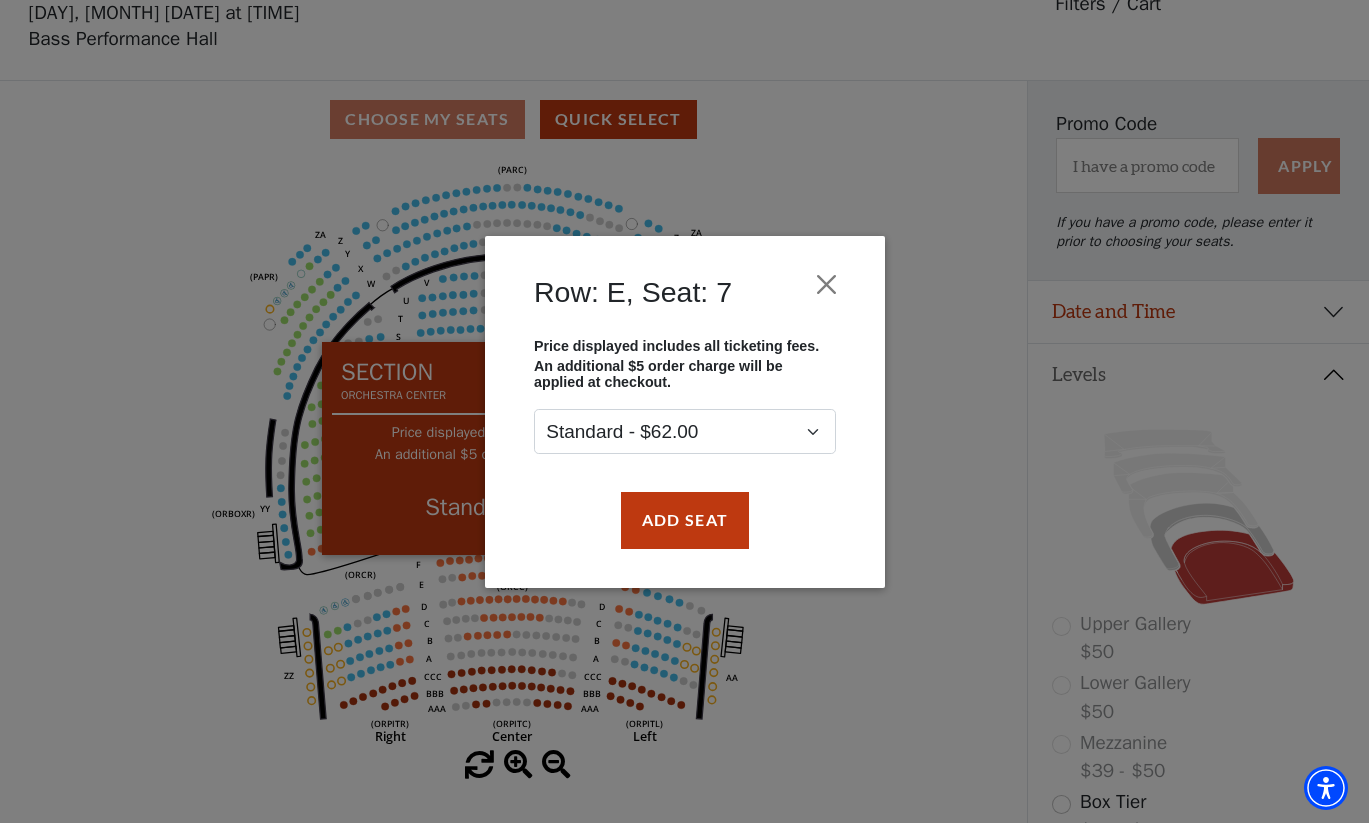 click on "Add Seat" at bounding box center (684, 520) 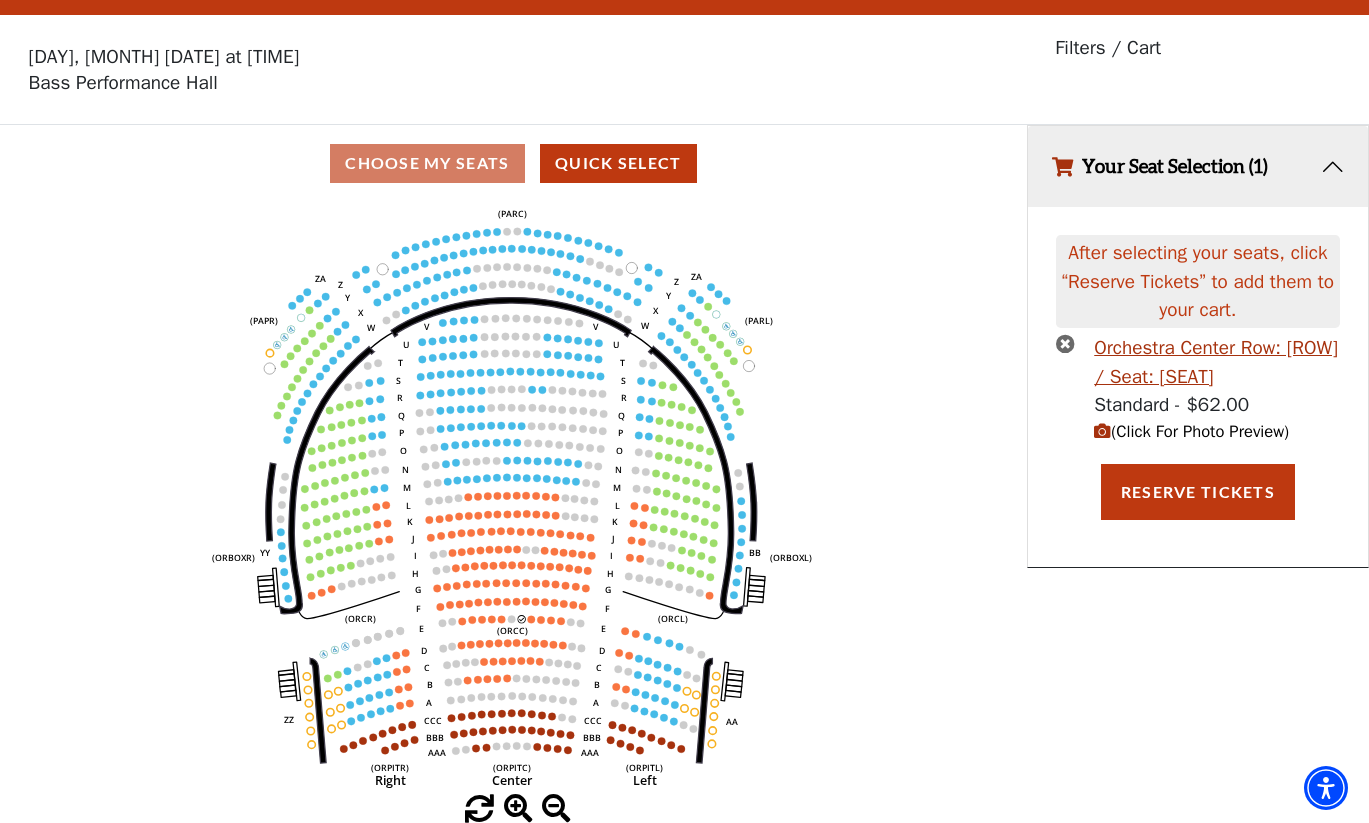 scroll, scrollTop: 0, scrollLeft: 0, axis: both 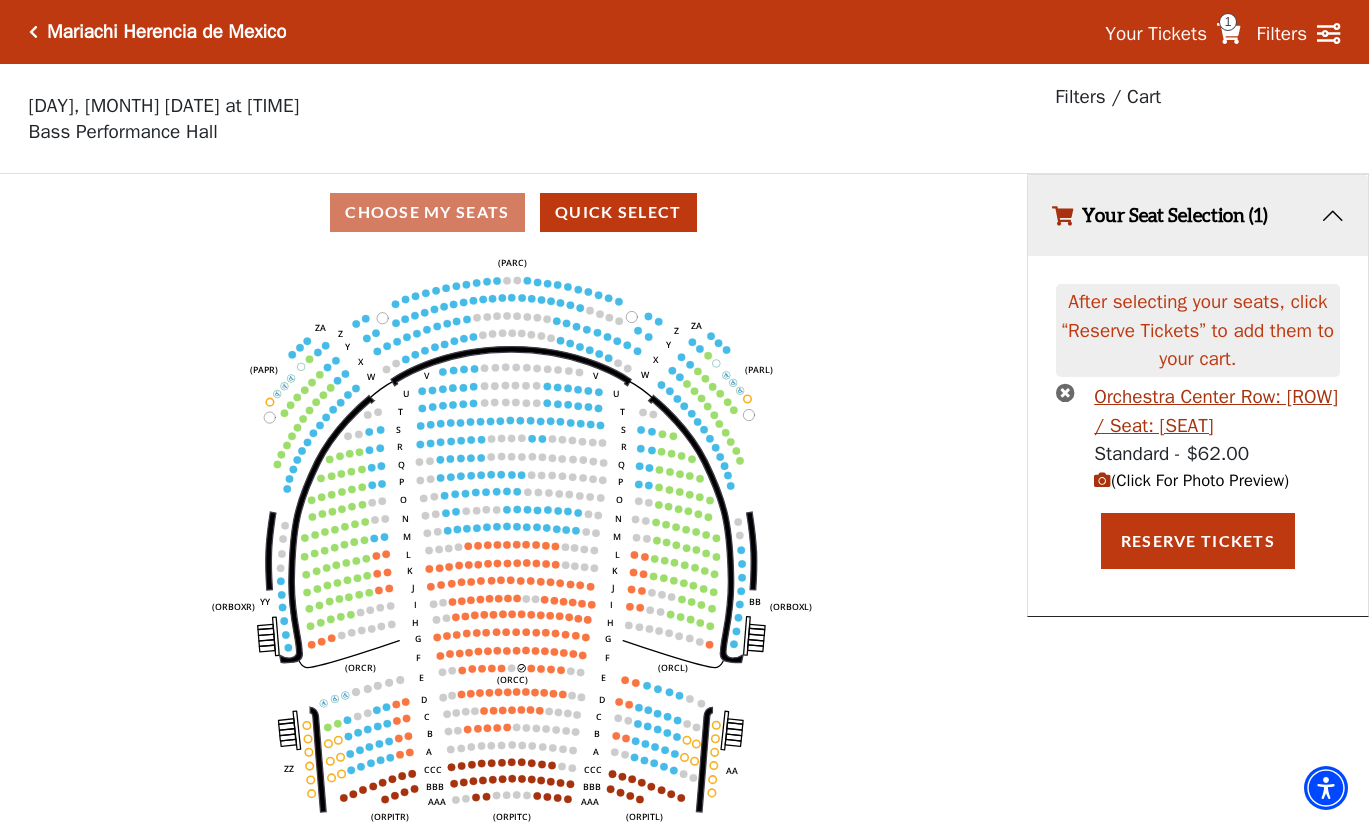 click 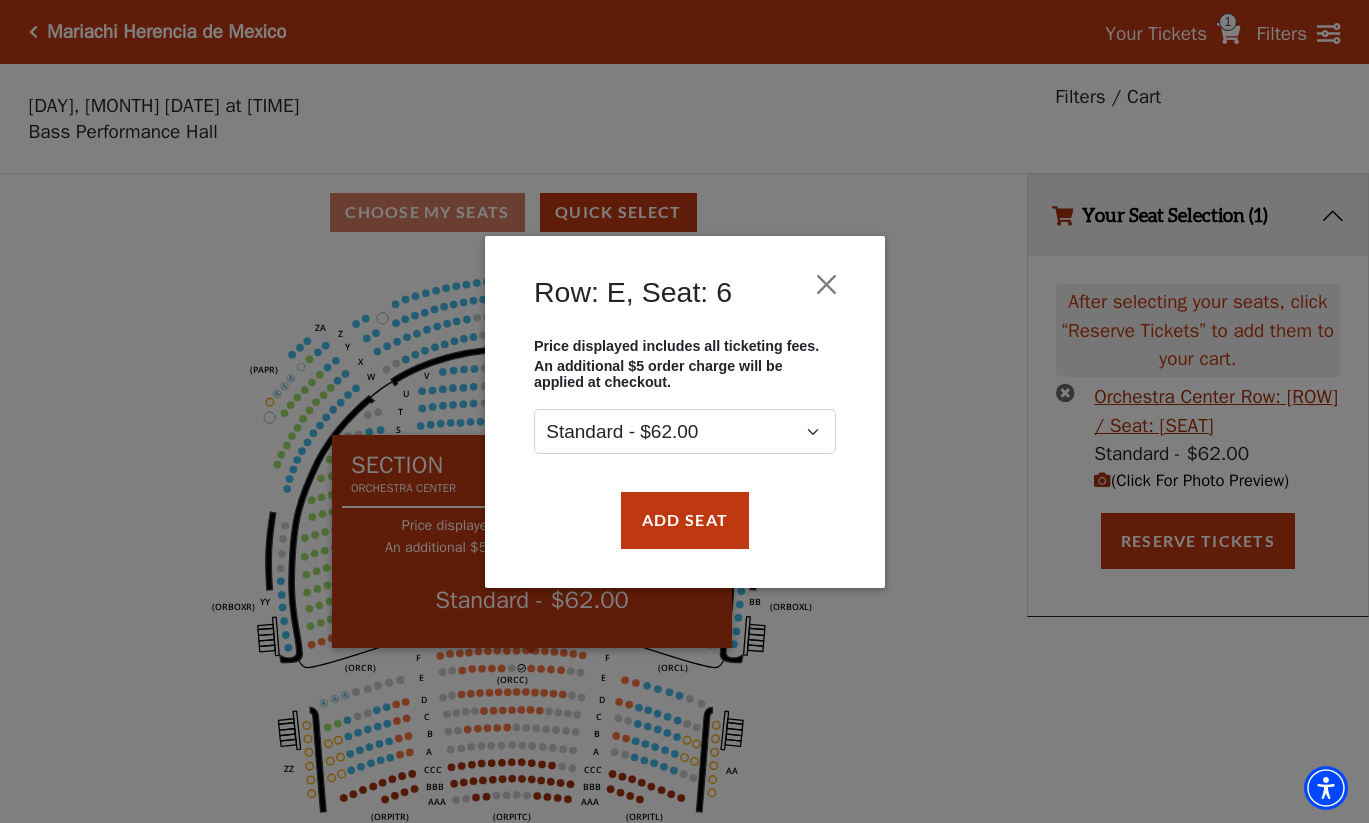 click on "Add Seat" at bounding box center (684, 520) 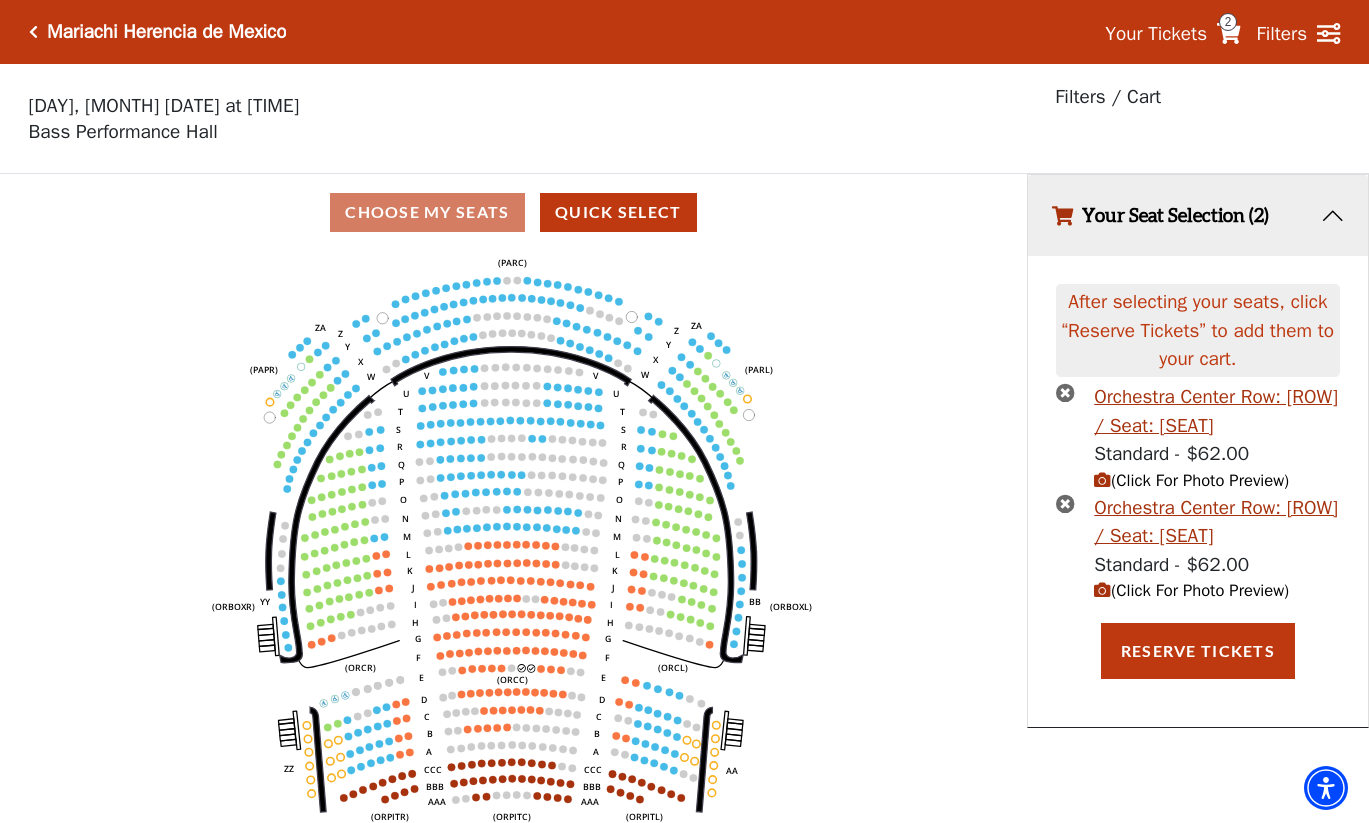 click 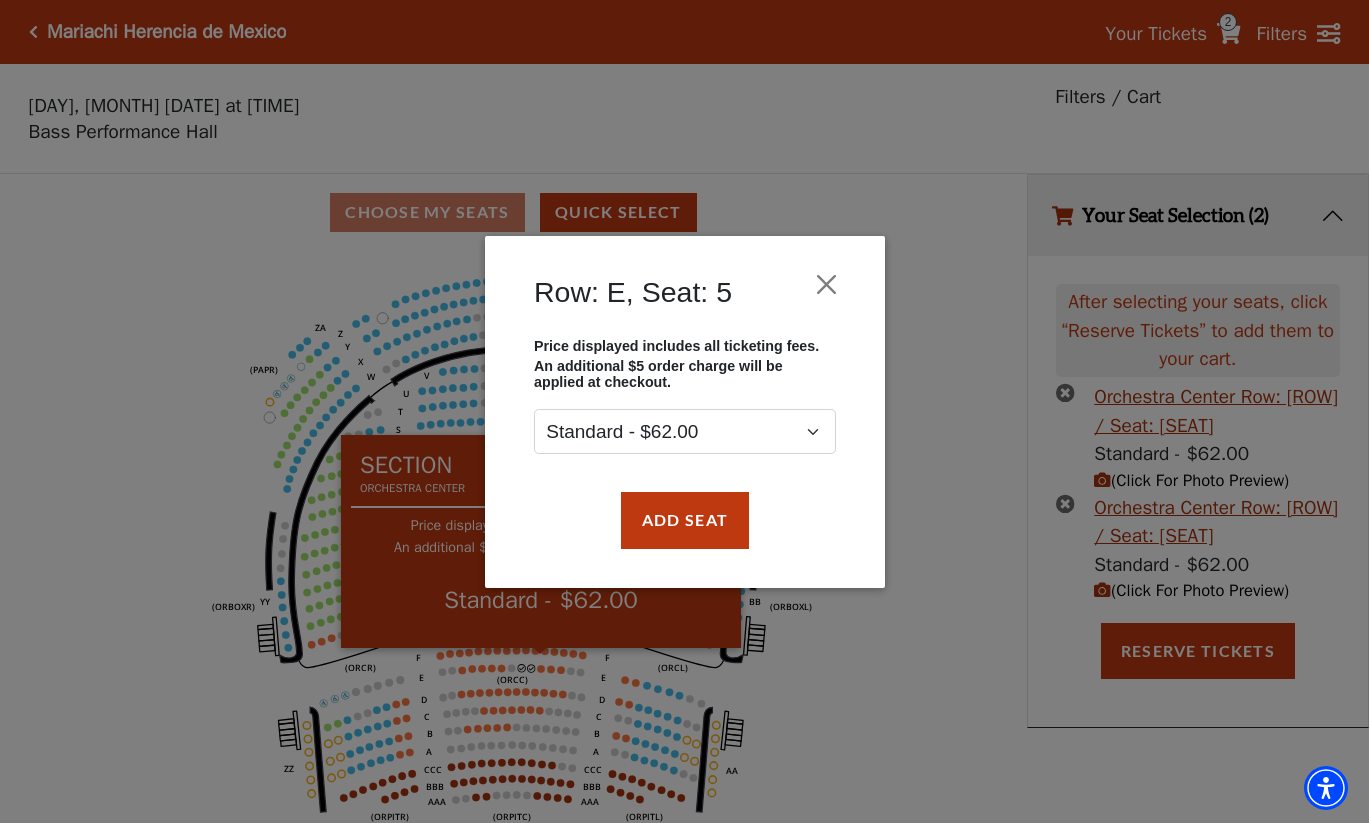 click on "Add Seat" at bounding box center [684, 520] 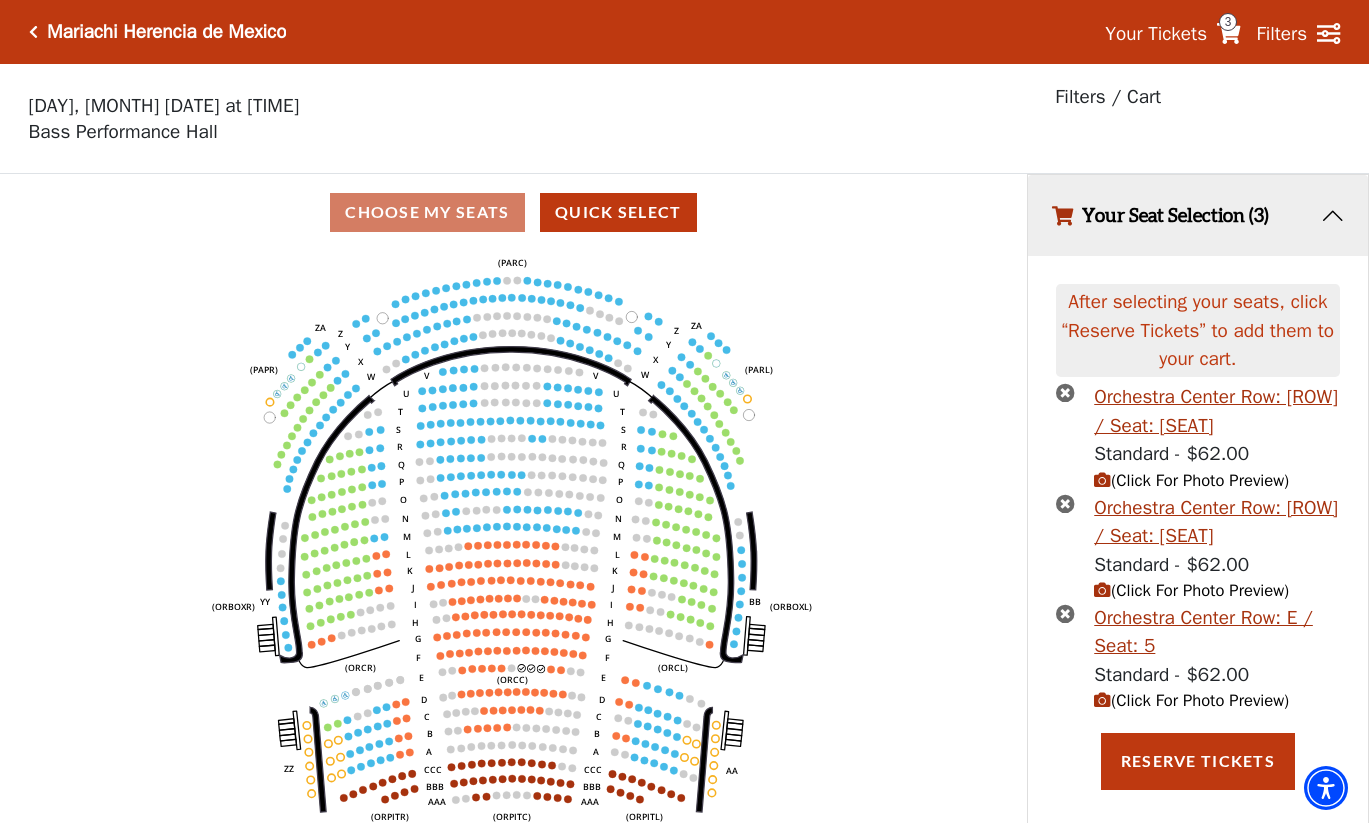 click 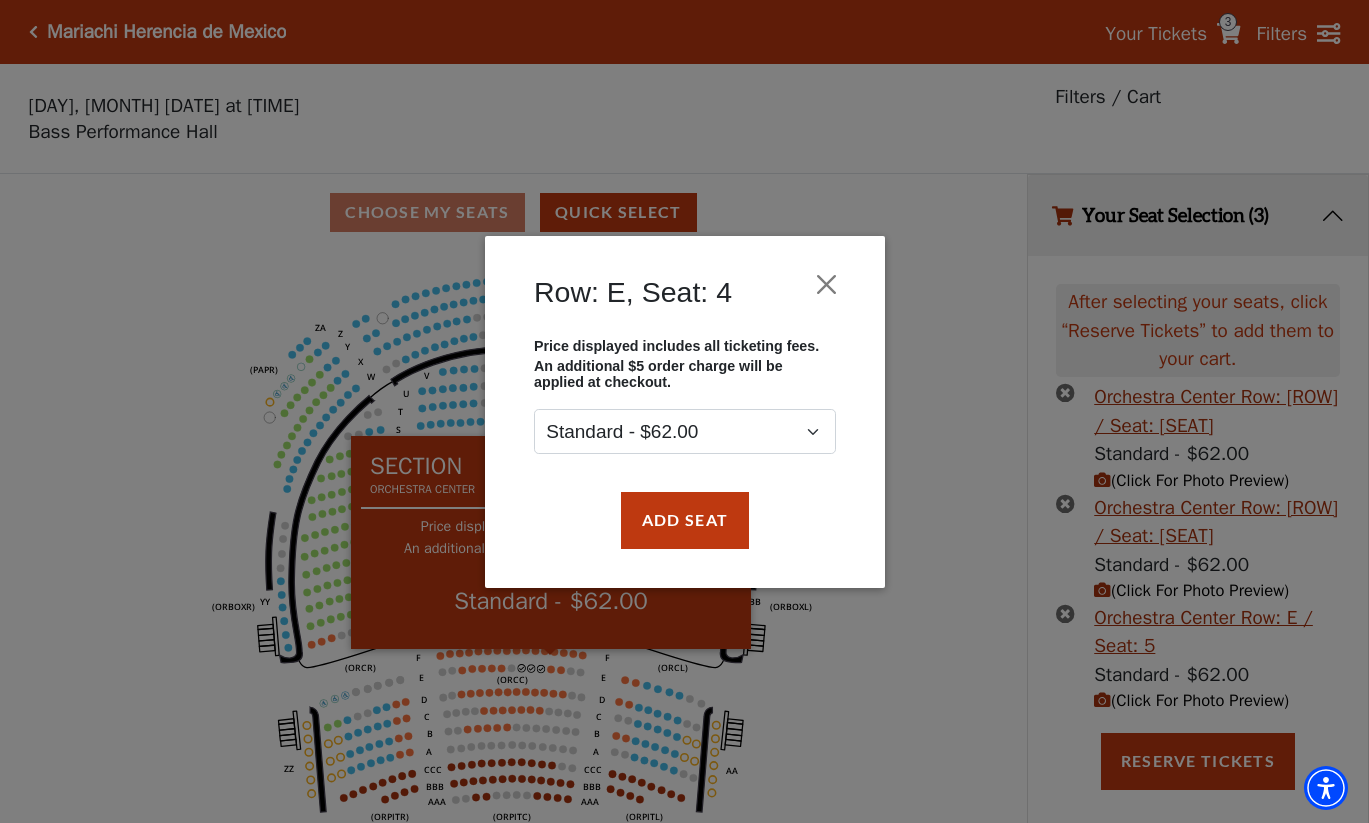 click on "Add Seat" at bounding box center [684, 520] 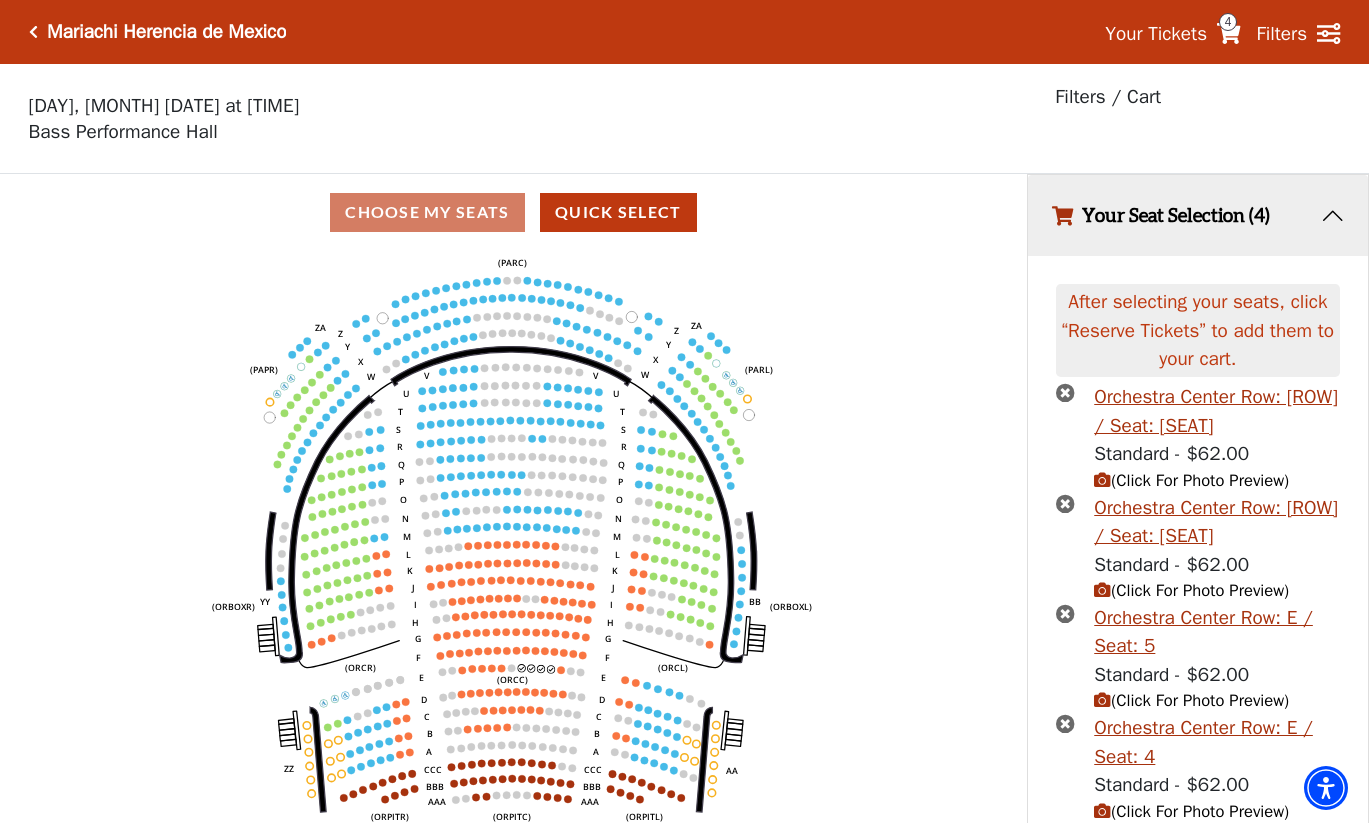 scroll, scrollTop: 58, scrollLeft: 0, axis: vertical 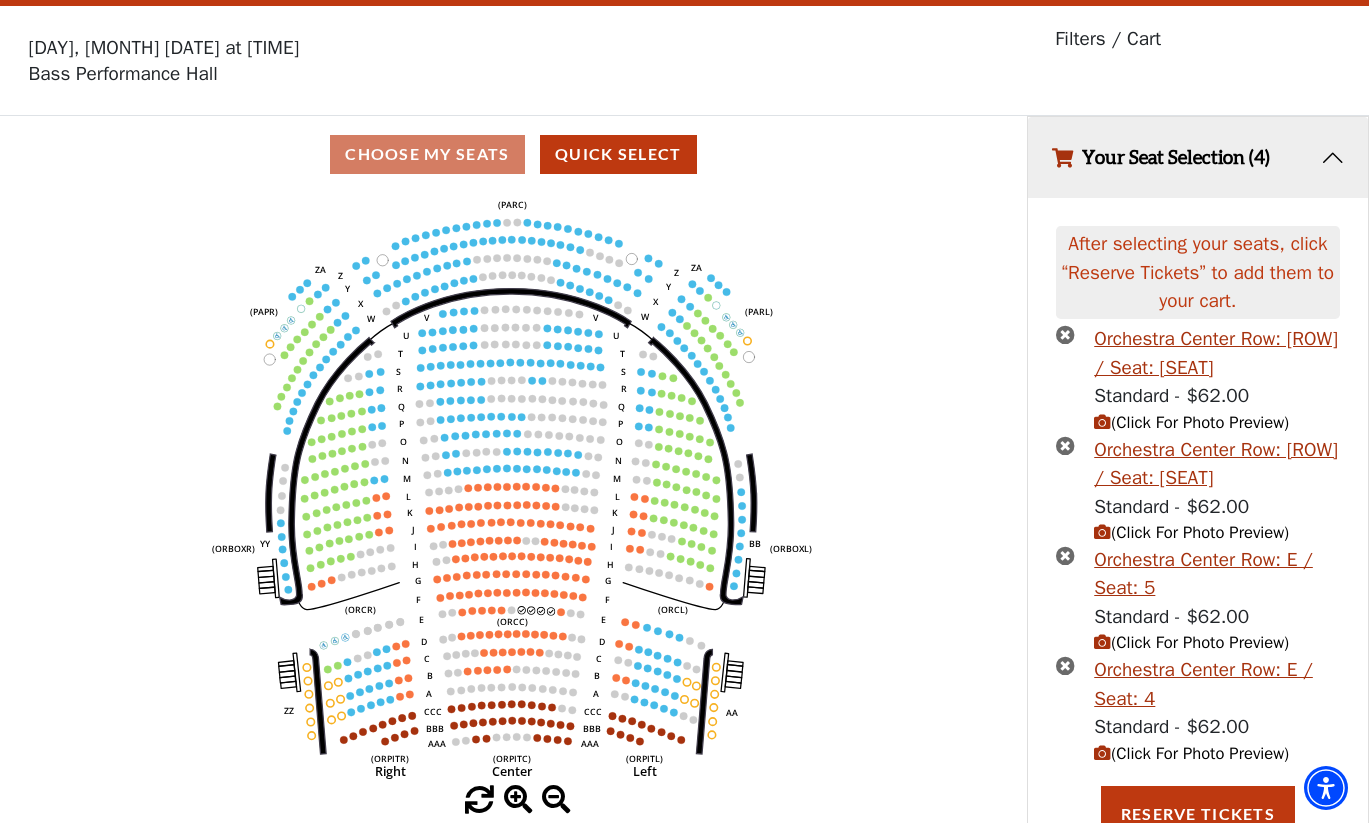 click on "(Click For Photo Preview)" at bounding box center (1191, 532) 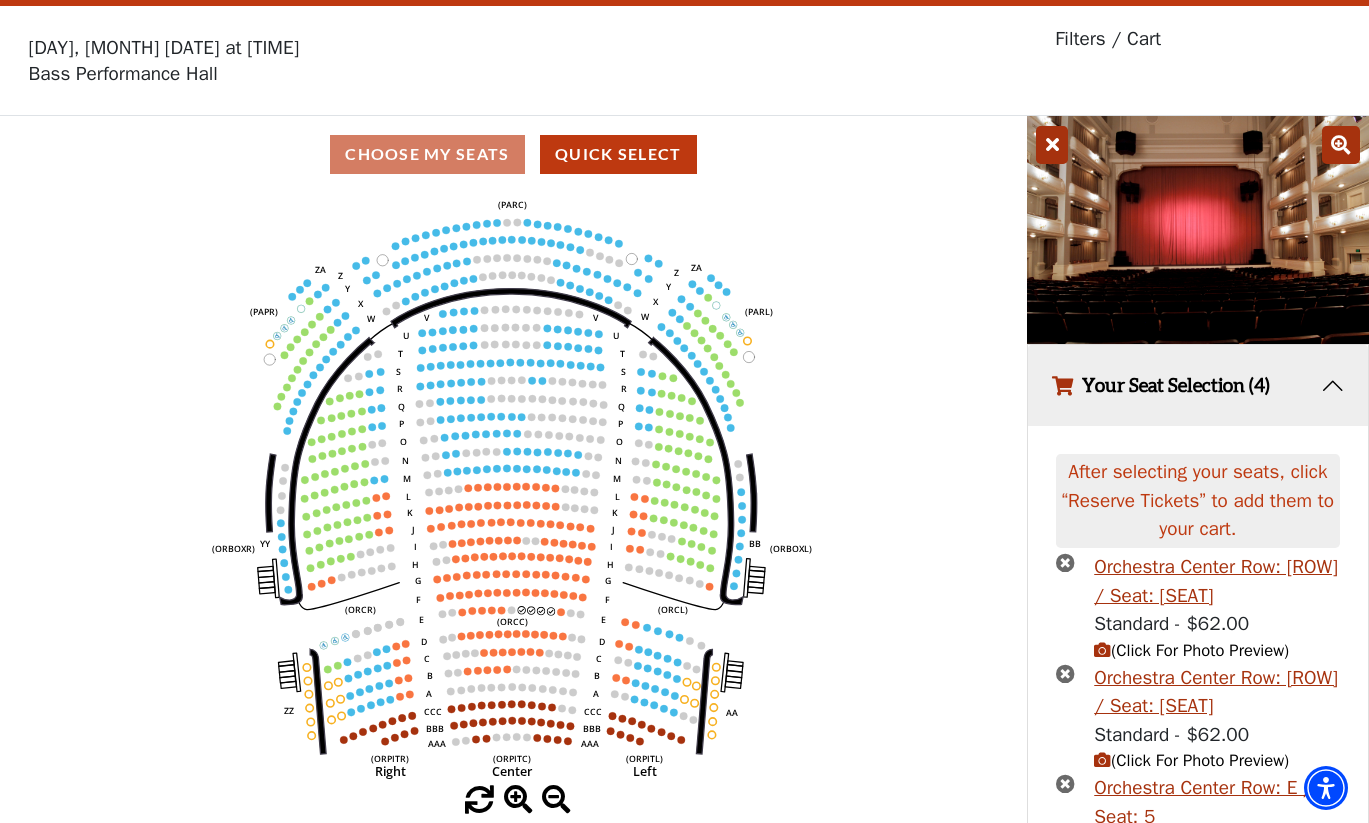 click at bounding box center [1341, 145] 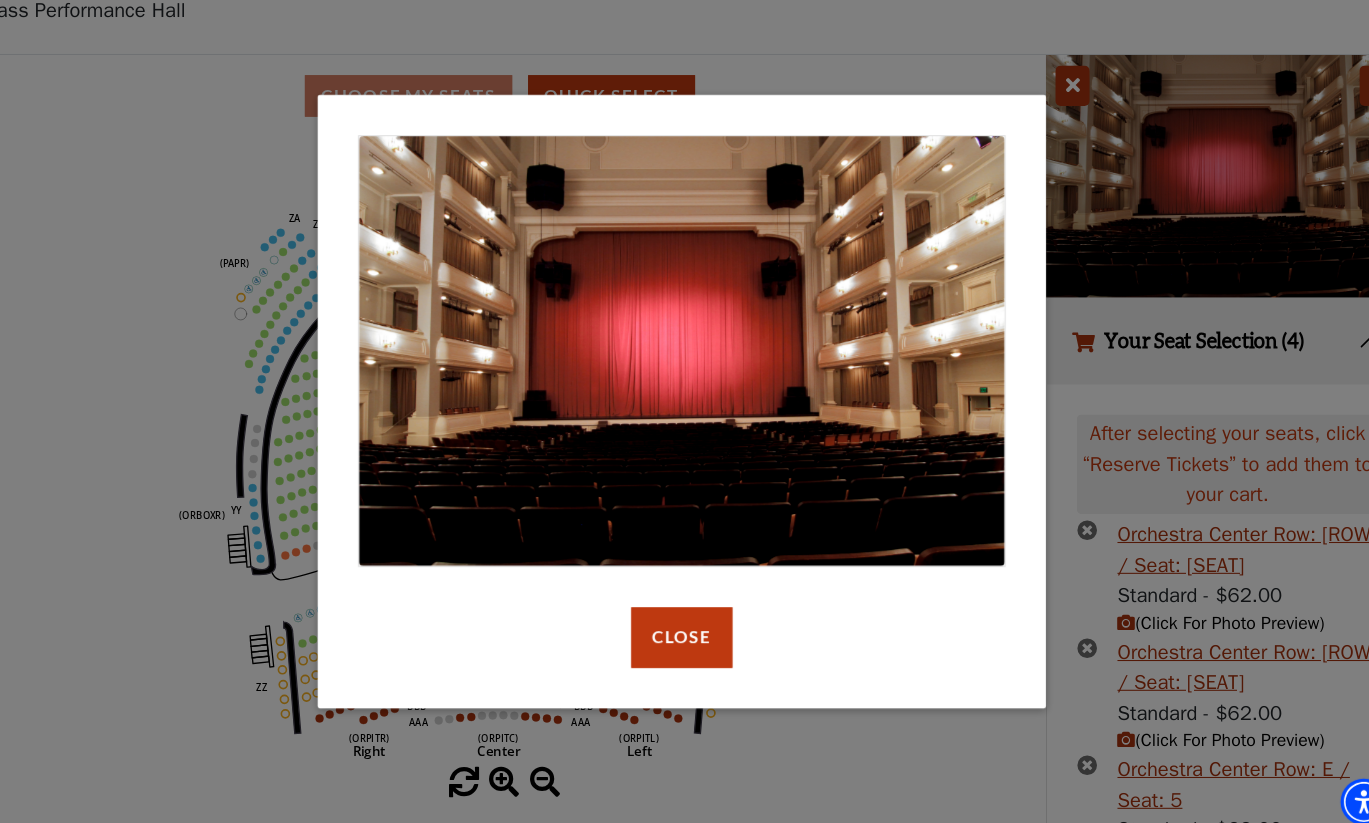 scroll, scrollTop: 54, scrollLeft: 0, axis: vertical 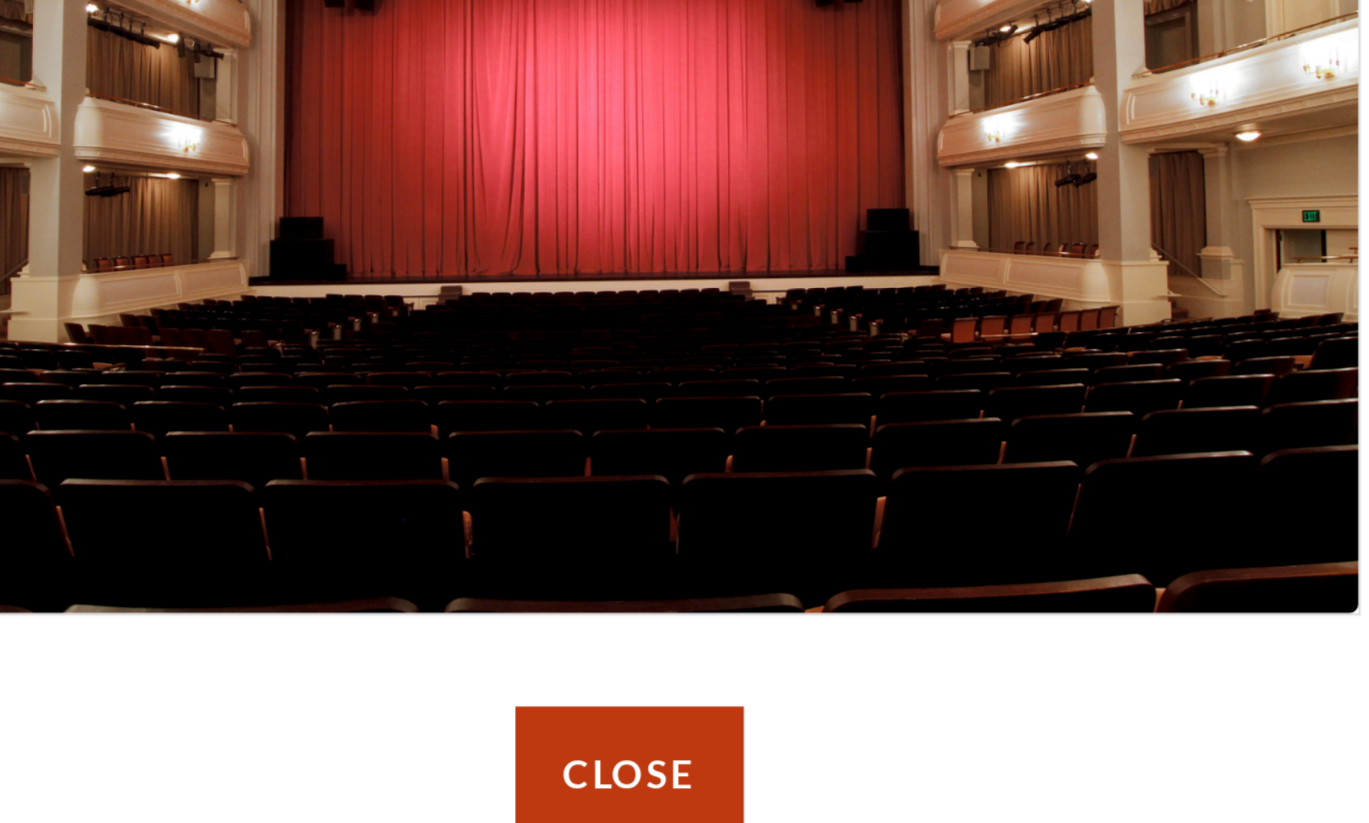 click at bounding box center [684, 364] 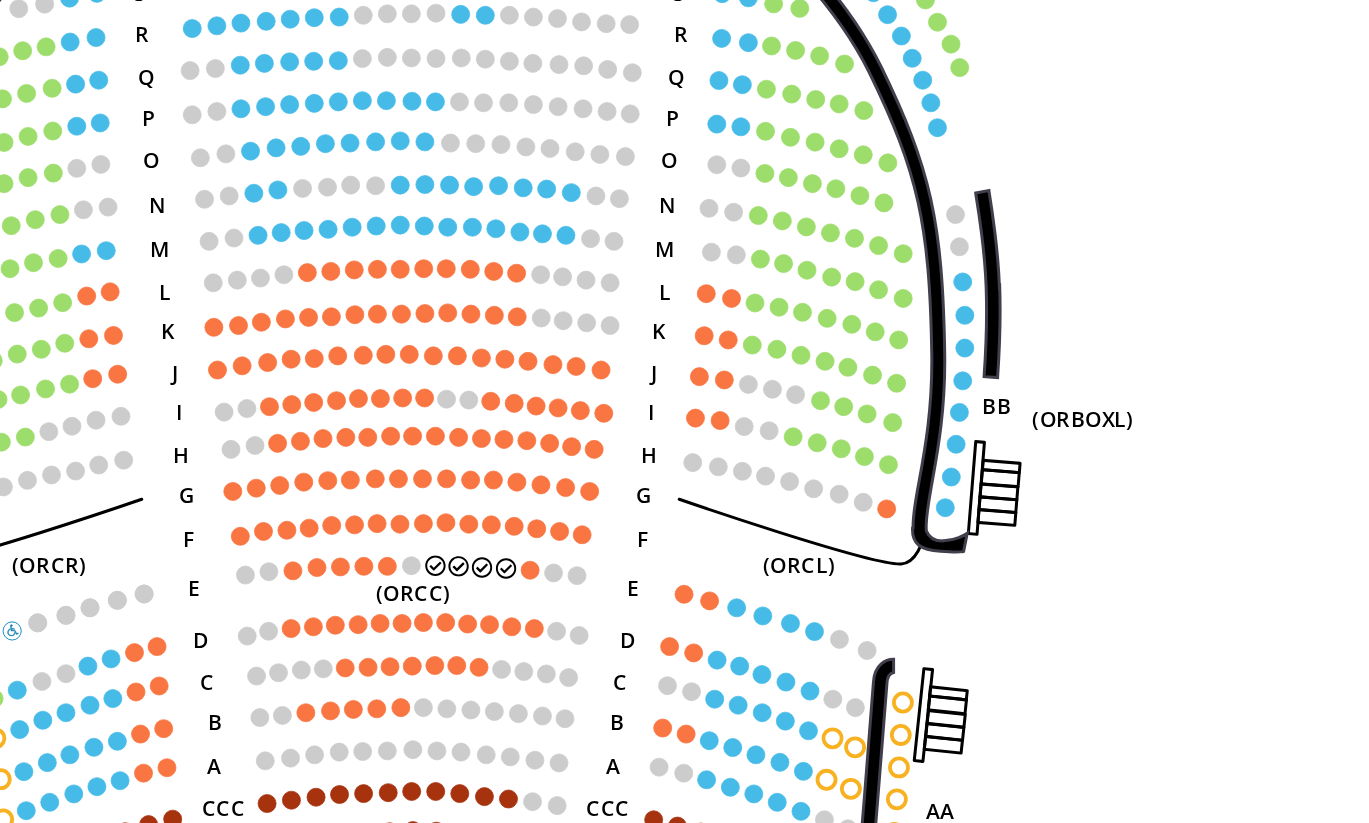 scroll, scrollTop: 130, scrollLeft: 0, axis: vertical 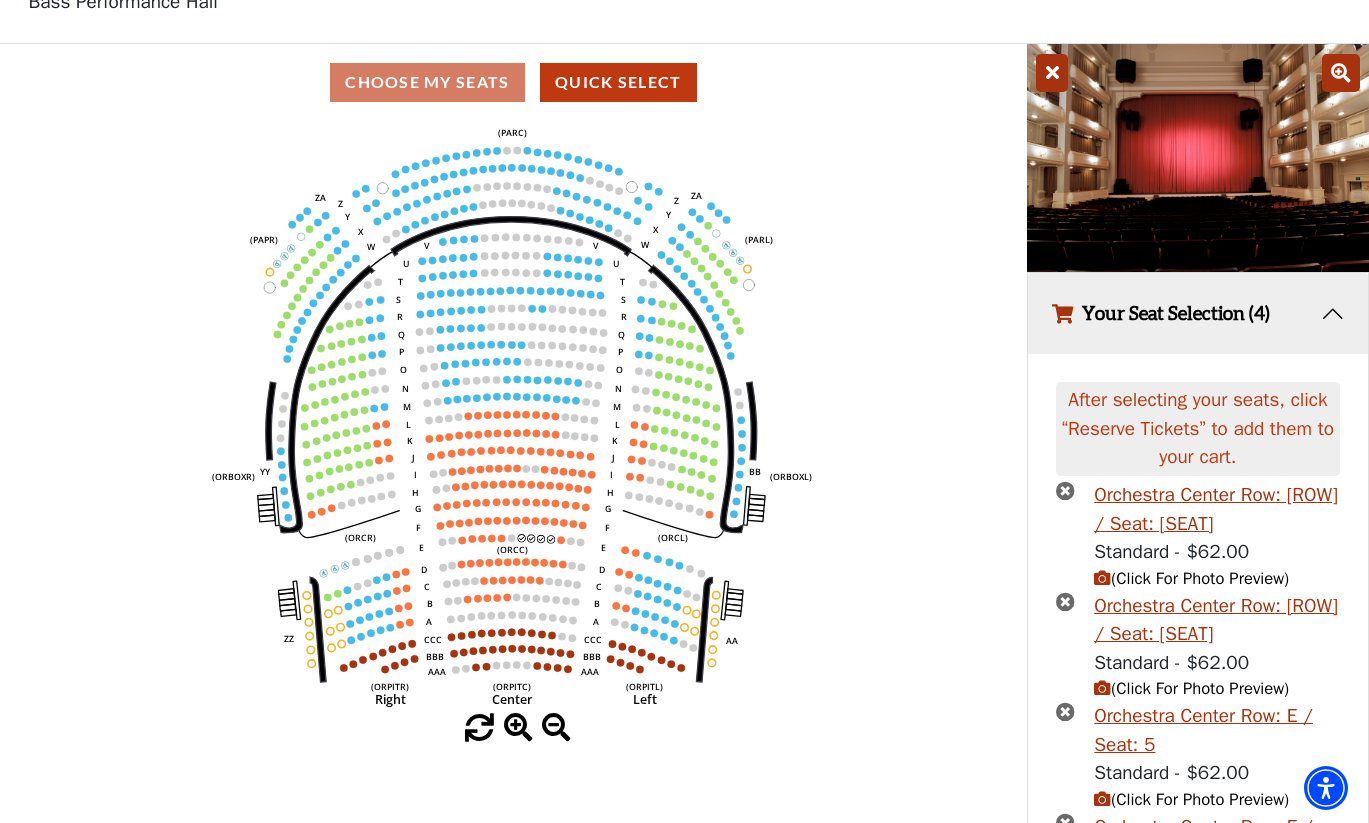 click at bounding box center [1065, 490] 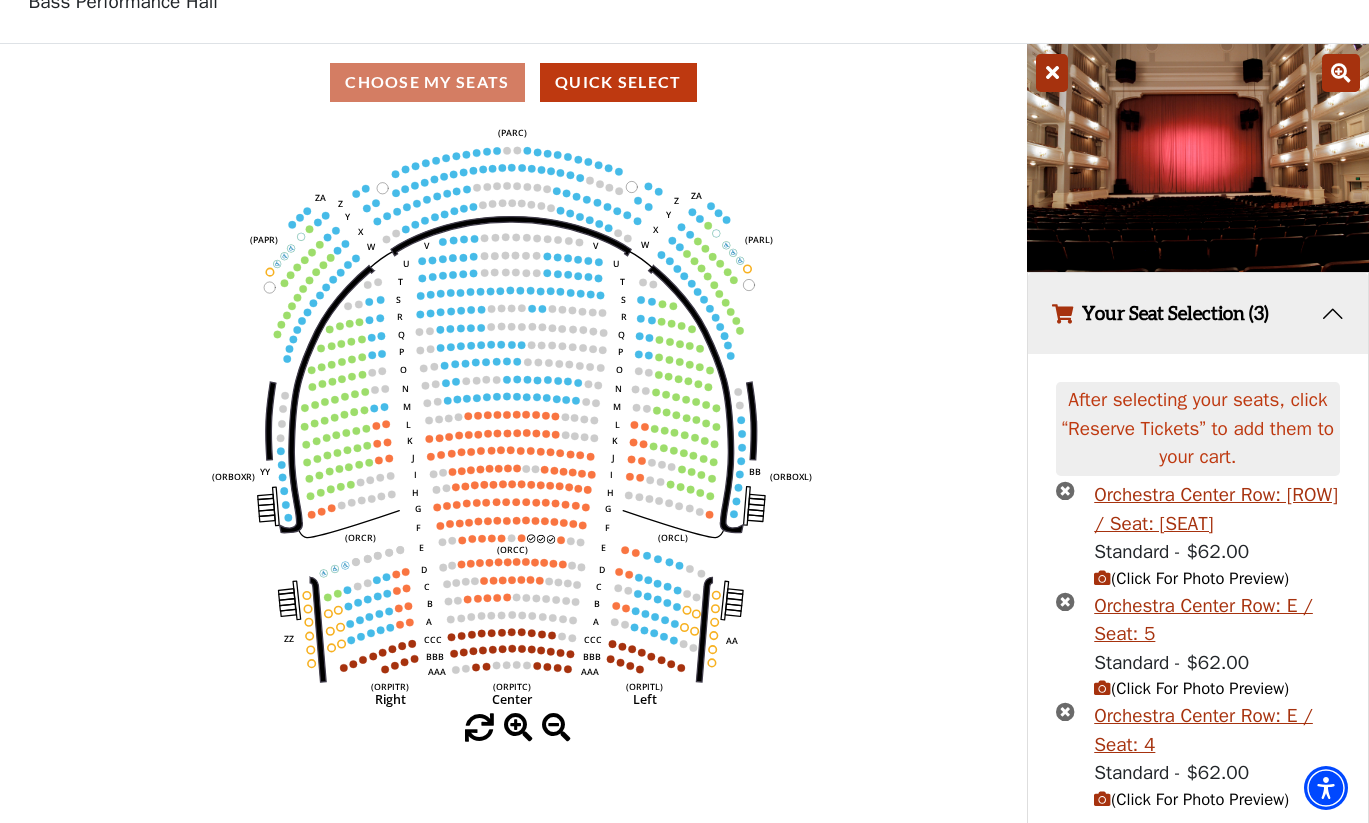 click at bounding box center [1065, 601] 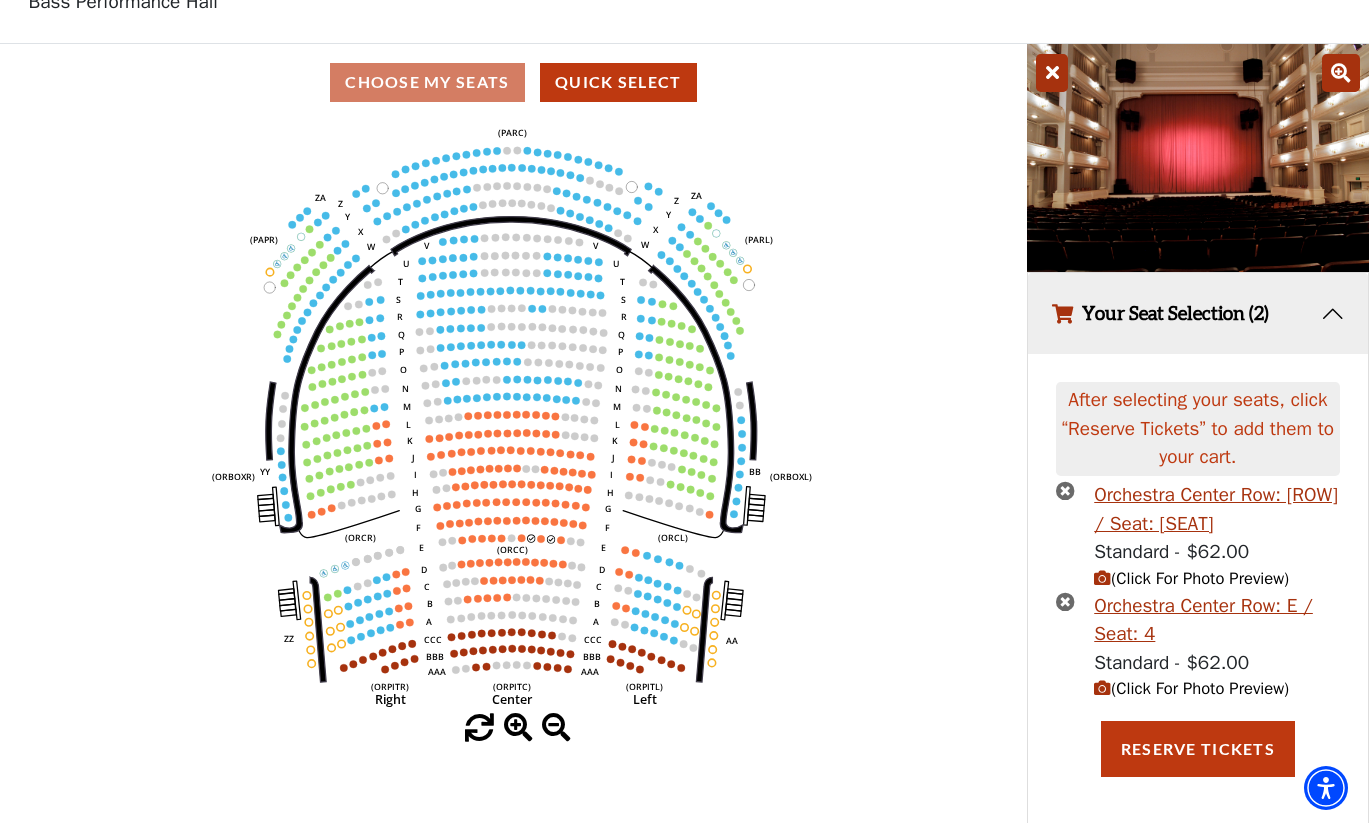 scroll, scrollTop: 118, scrollLeft: 0, axis: vertical 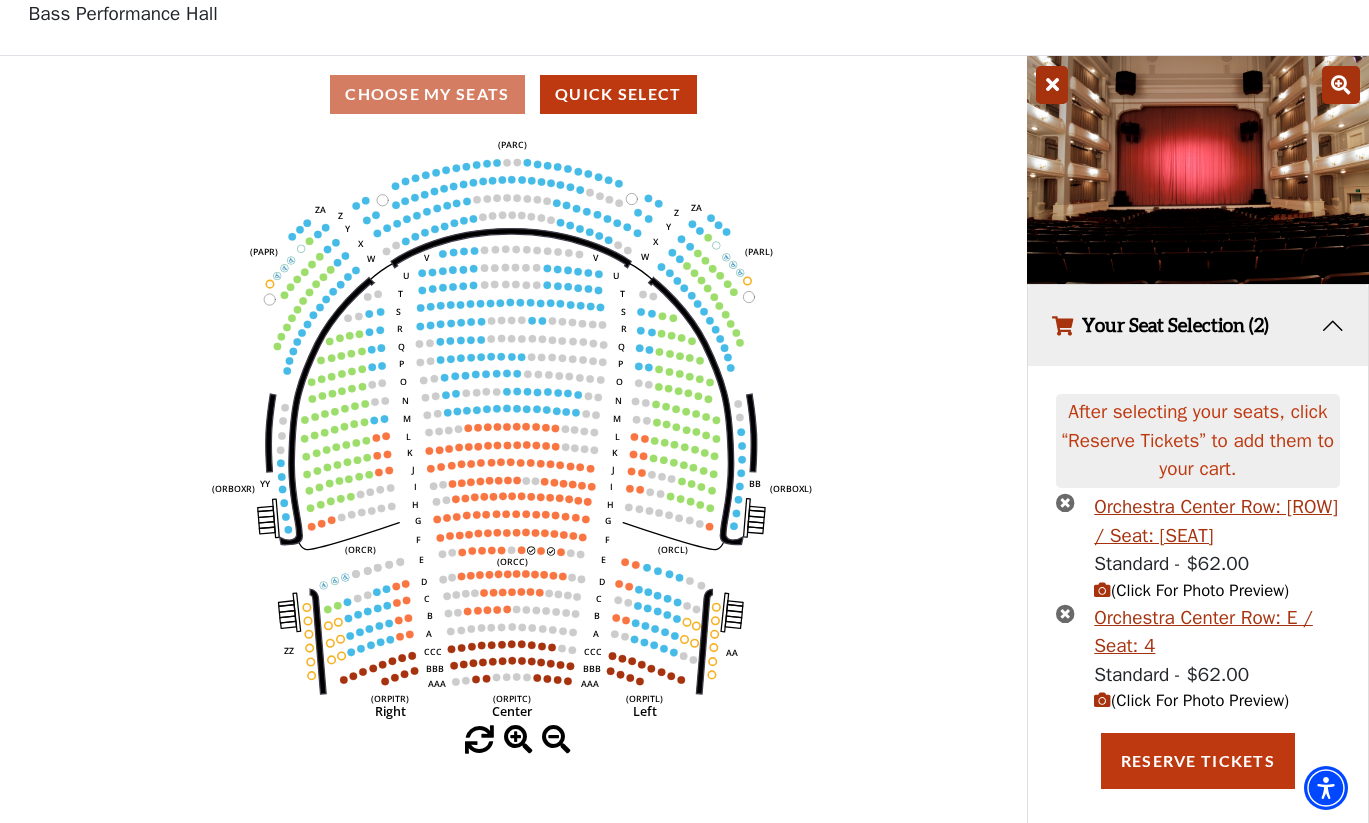 click at bounding box center (1065, 502) 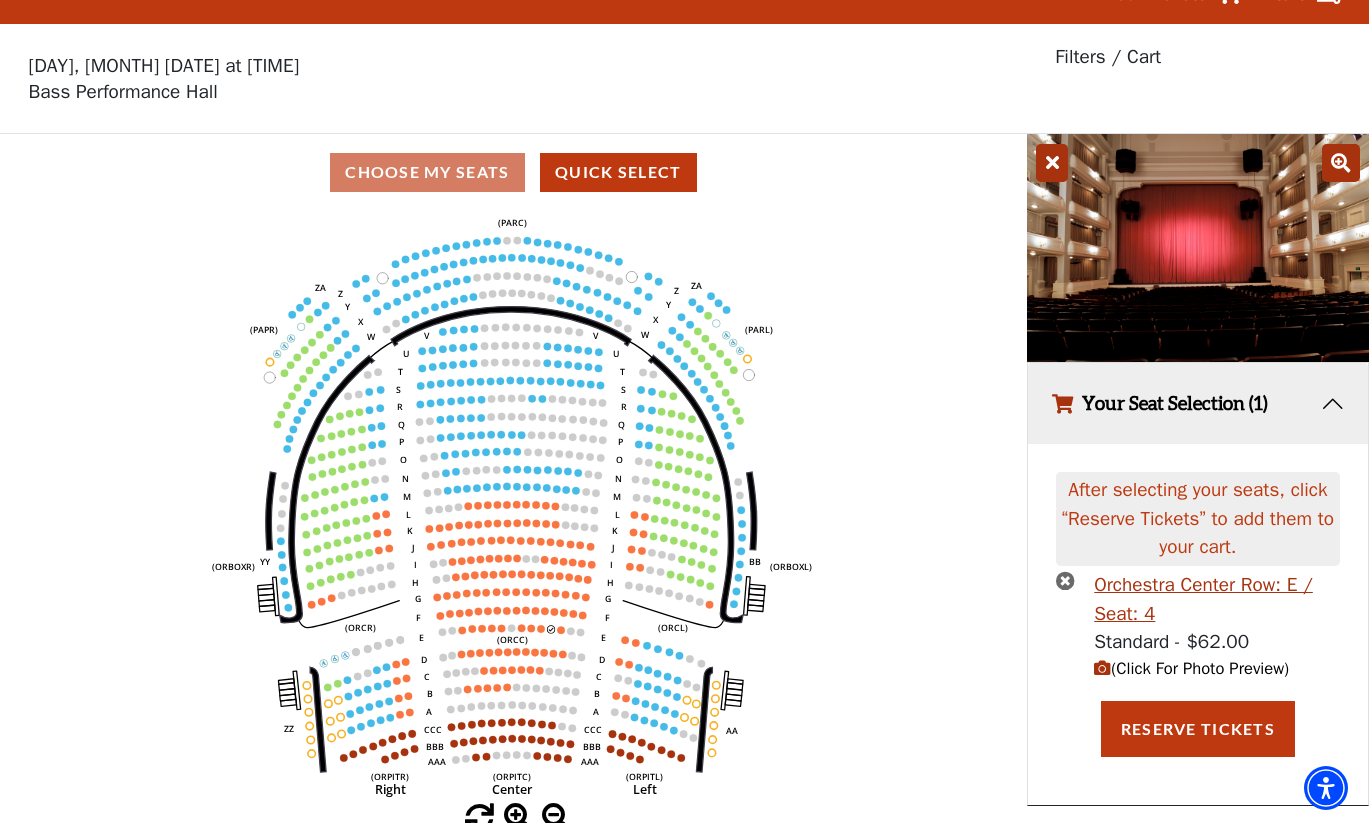 click at bounding box center (1065, 580) 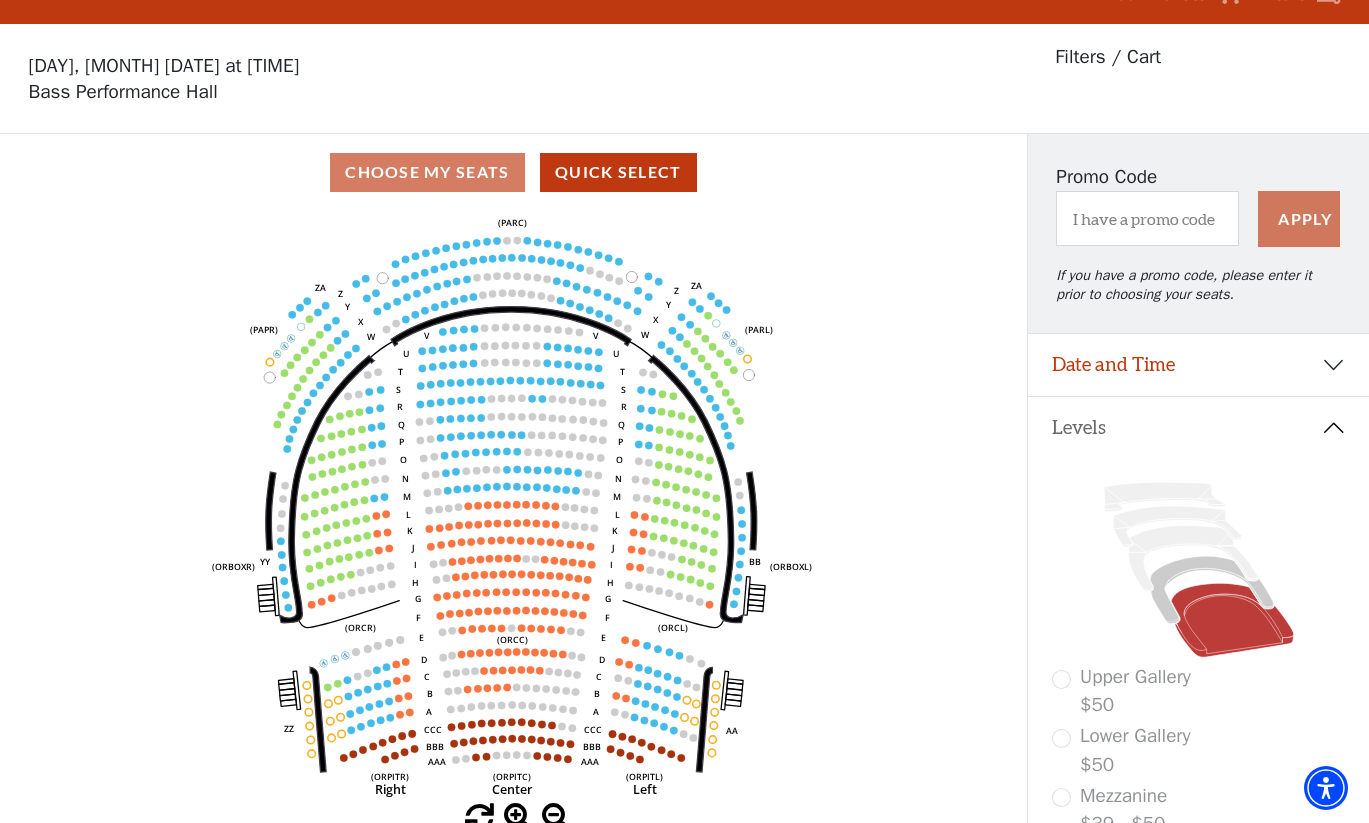 scroll, scrollTop: 360, scrollLeft: 0, axis: vertical 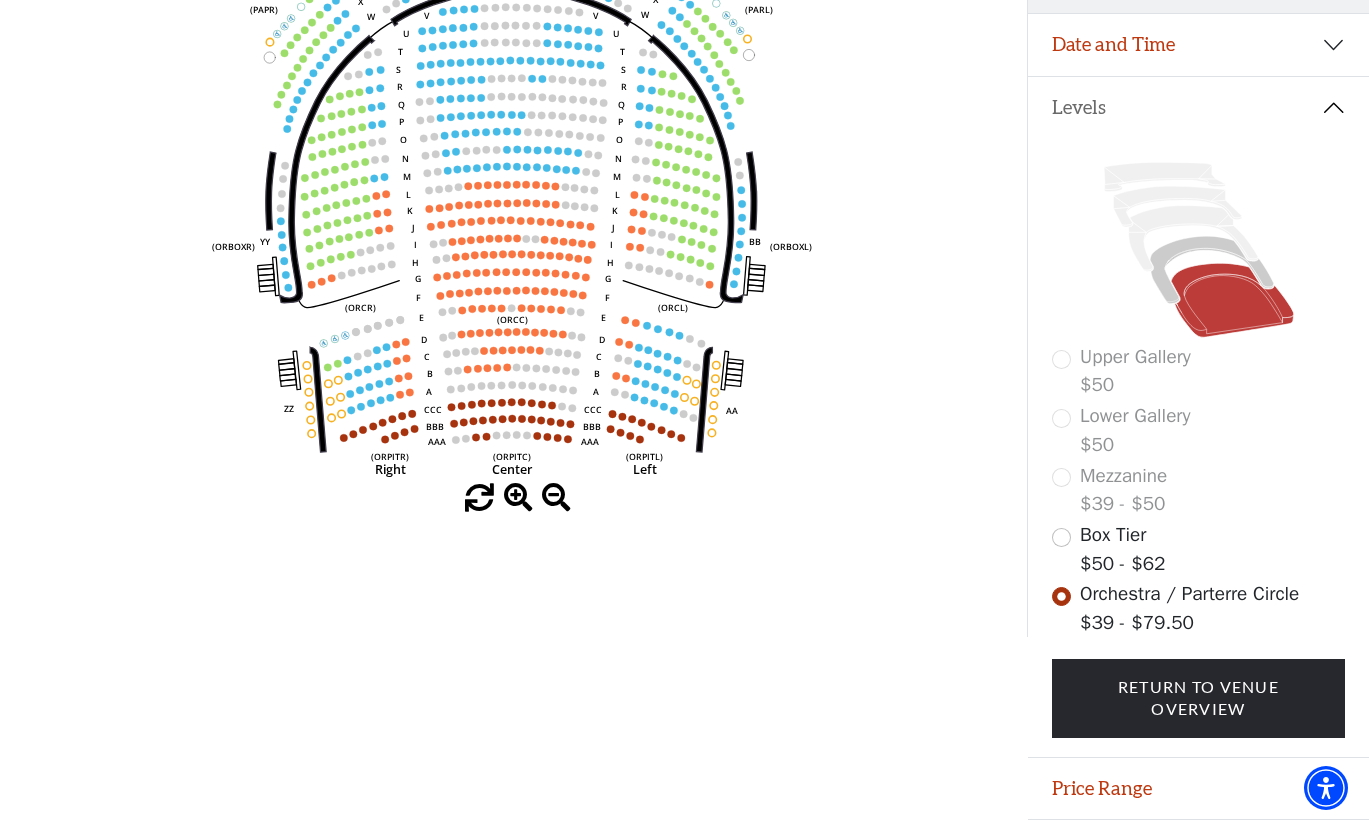 click 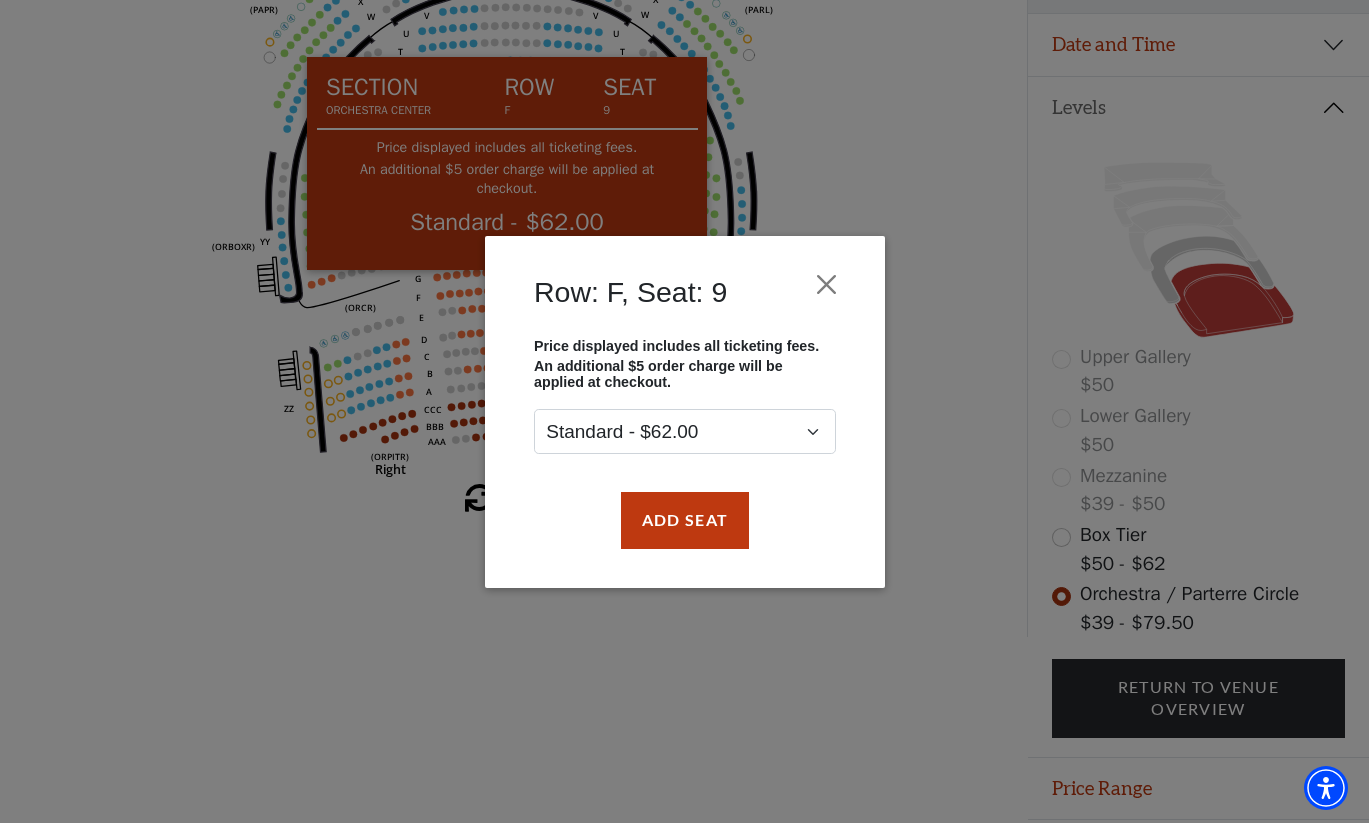 click on "Add Seat" at bounding box center (684, 520) 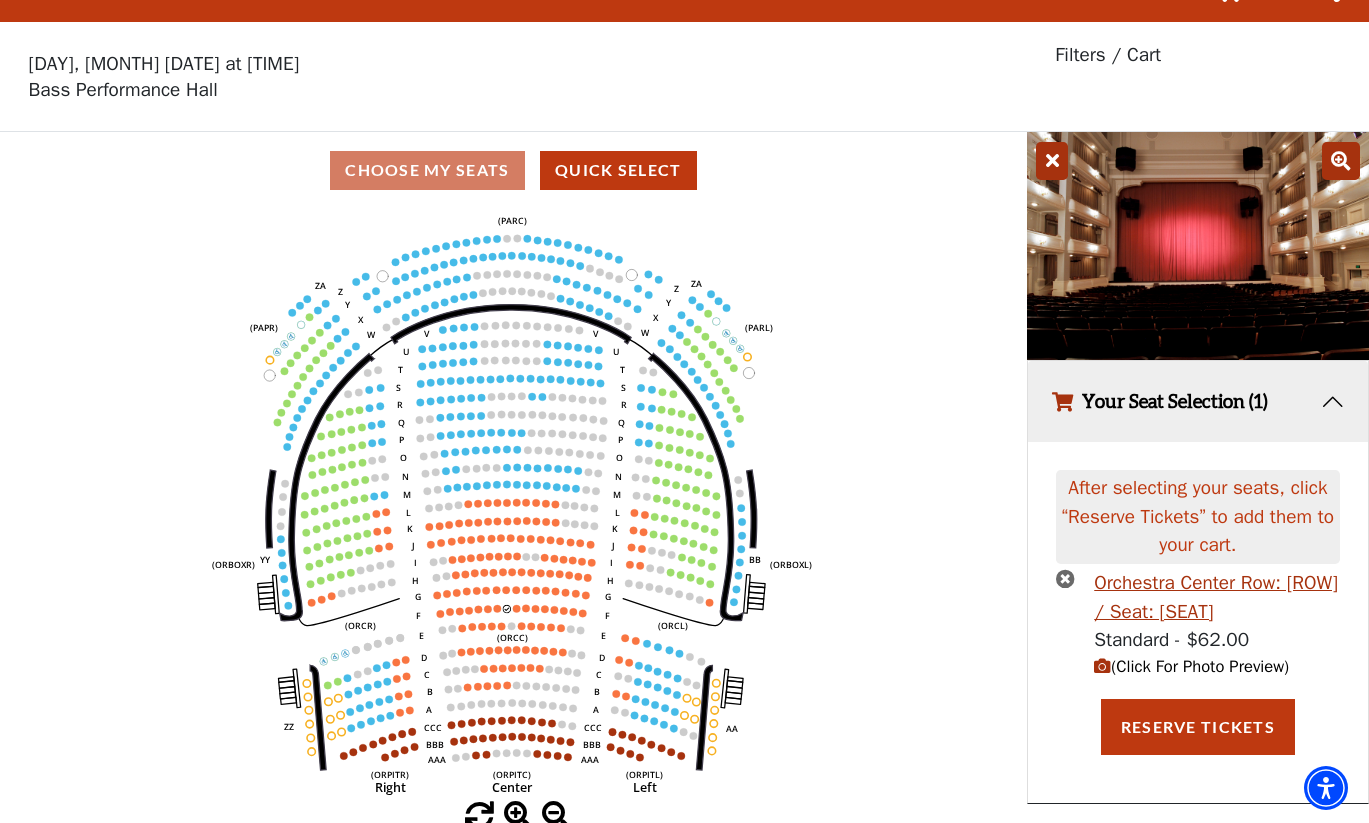 scroll, scrollTop: 40, scrollLeft: 0, axis: vertical 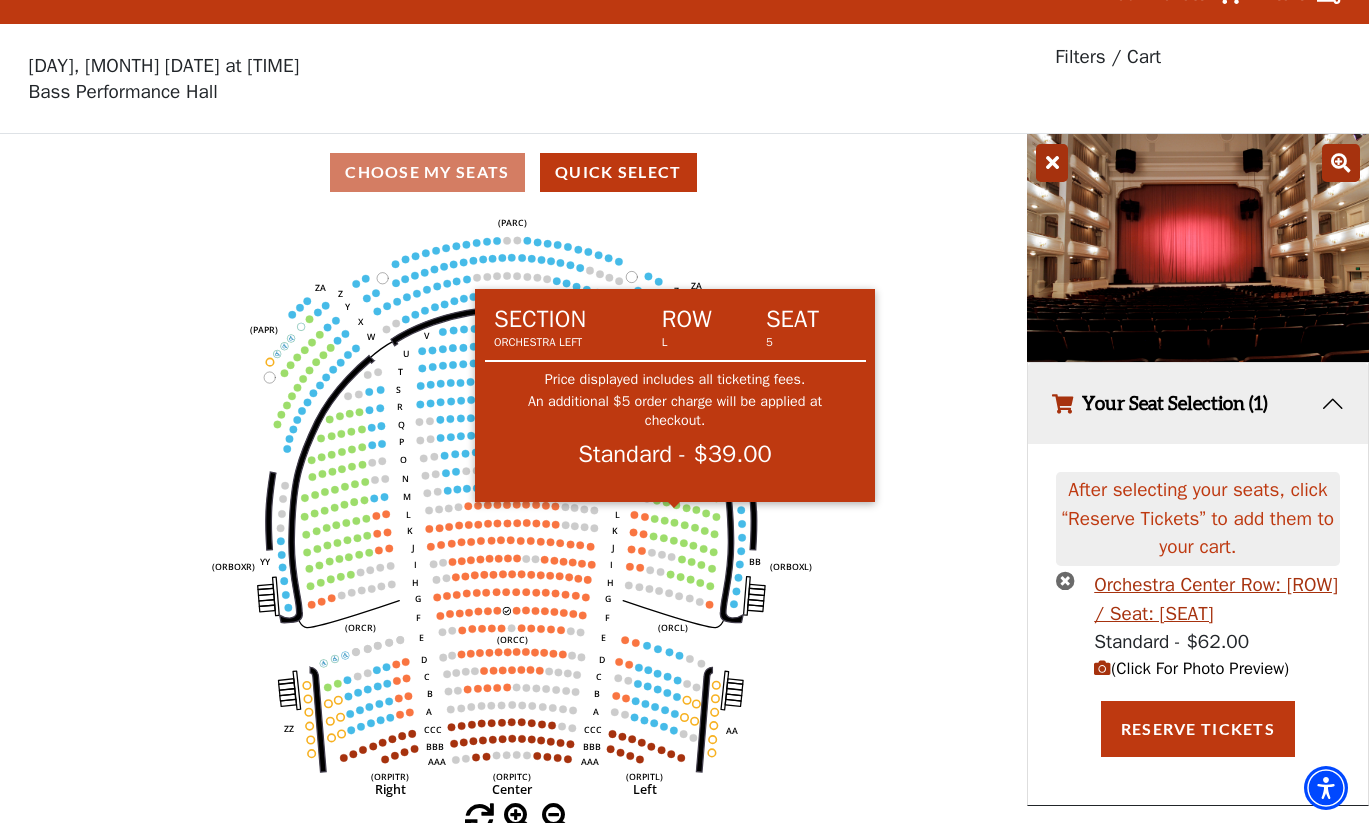 click 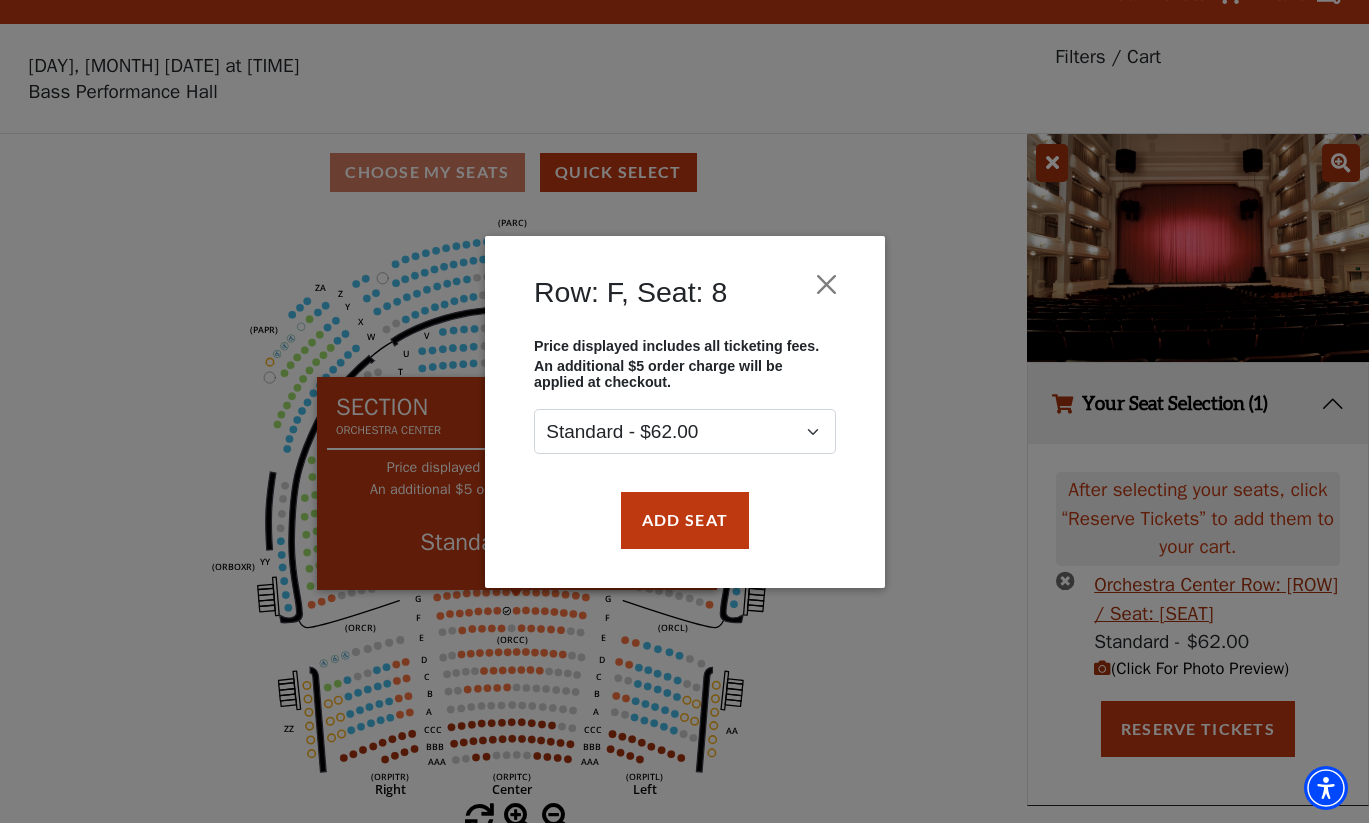 click on "Add Seat" at bounding box center (684, 520) 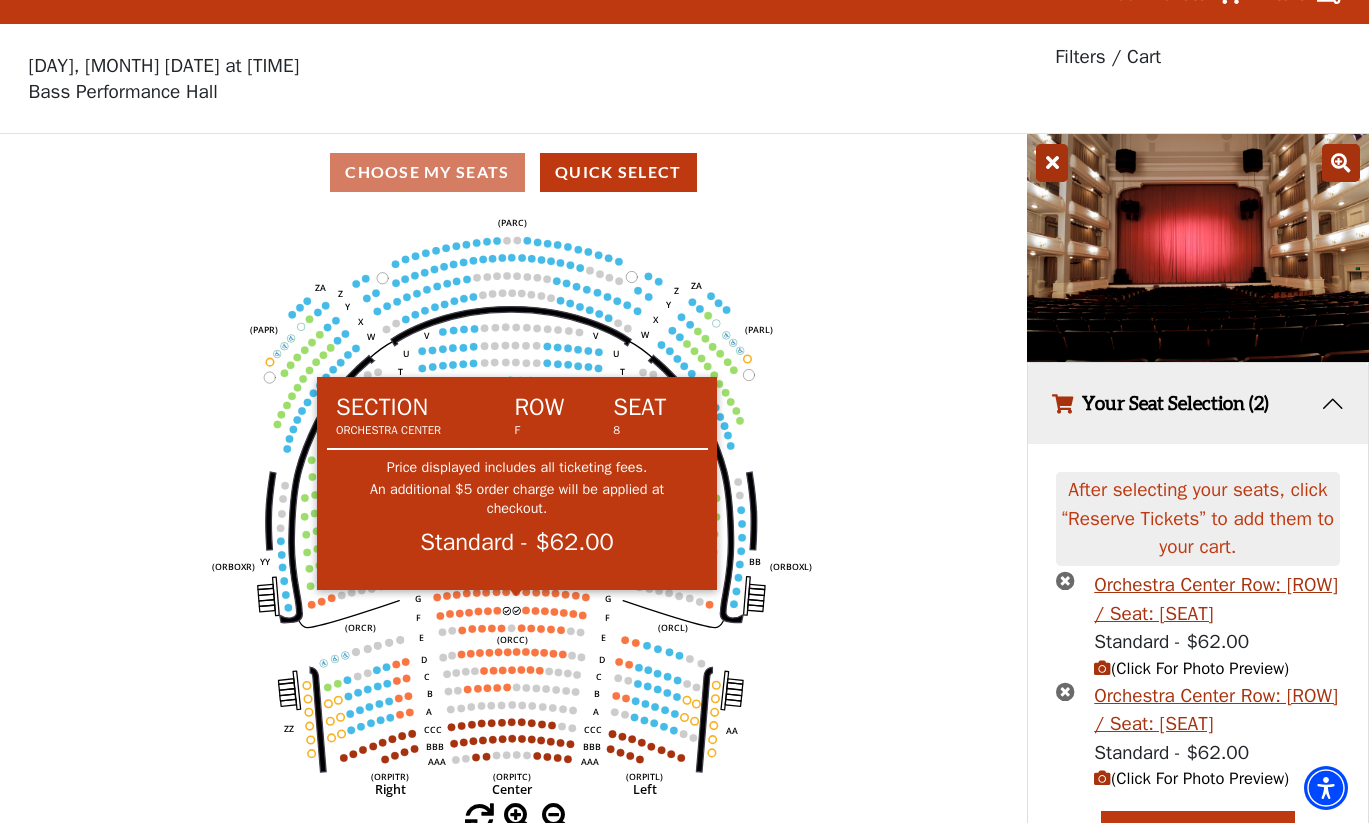 scroll, scrollTop: 70, scrollLeft: 0, axis: vertical 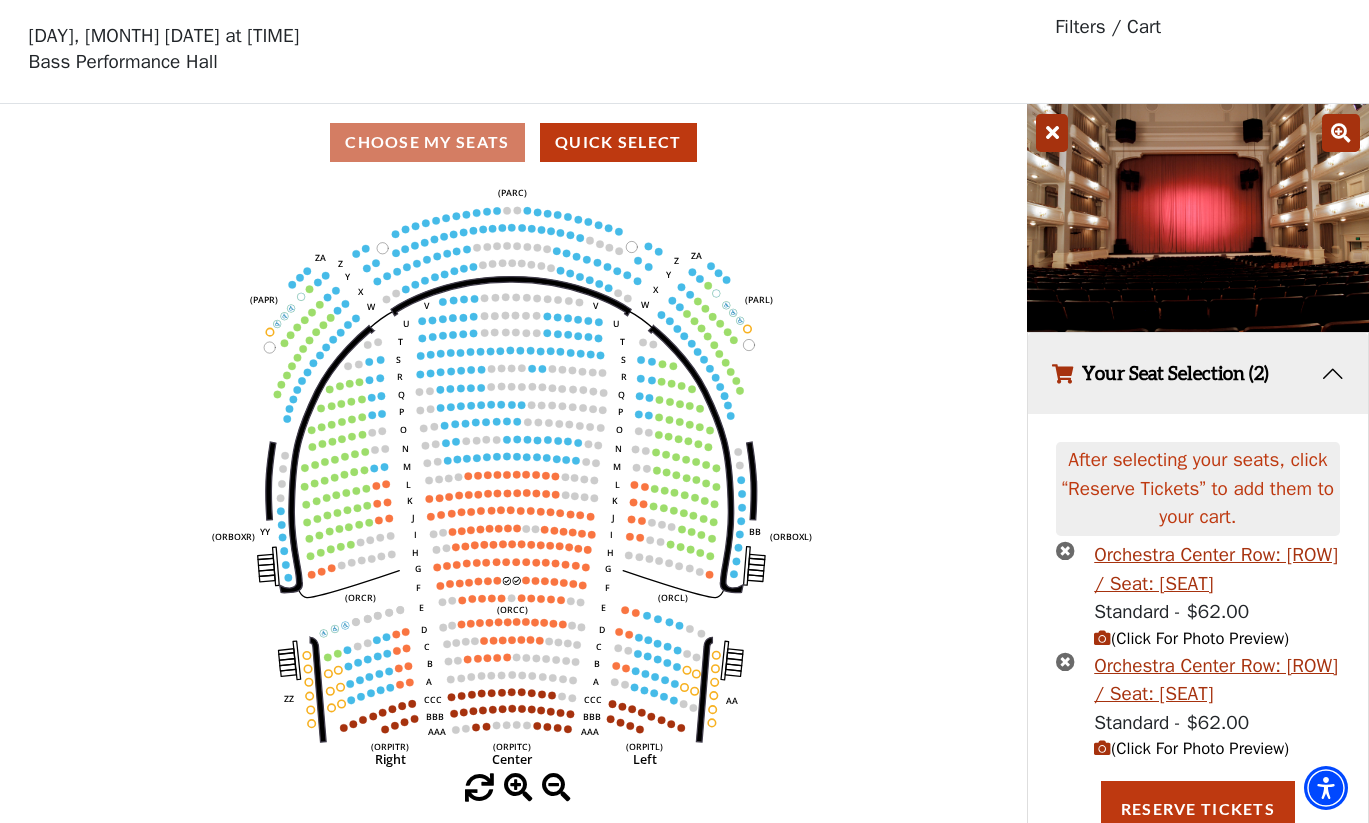 click 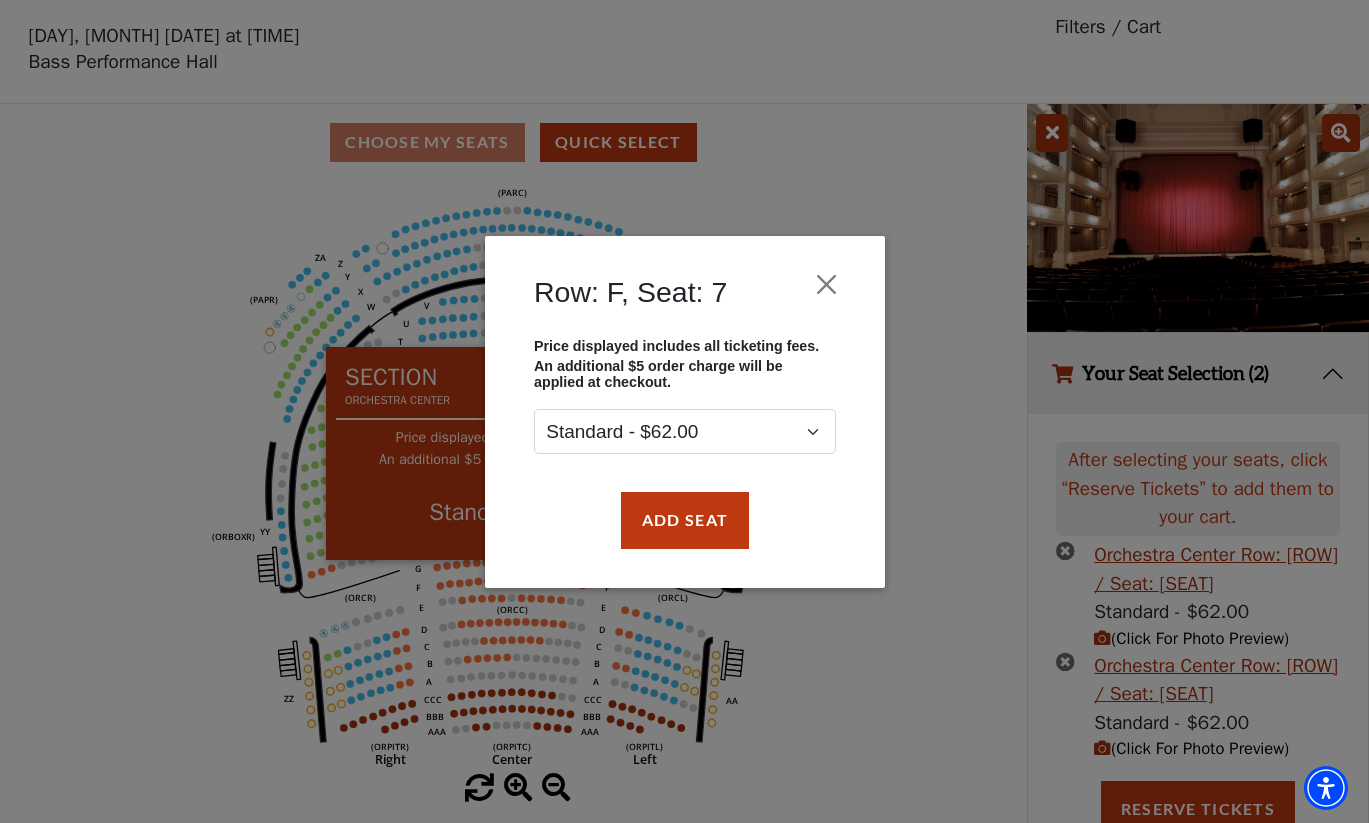 click on "Add Seat" at bounding box center [684, 520] 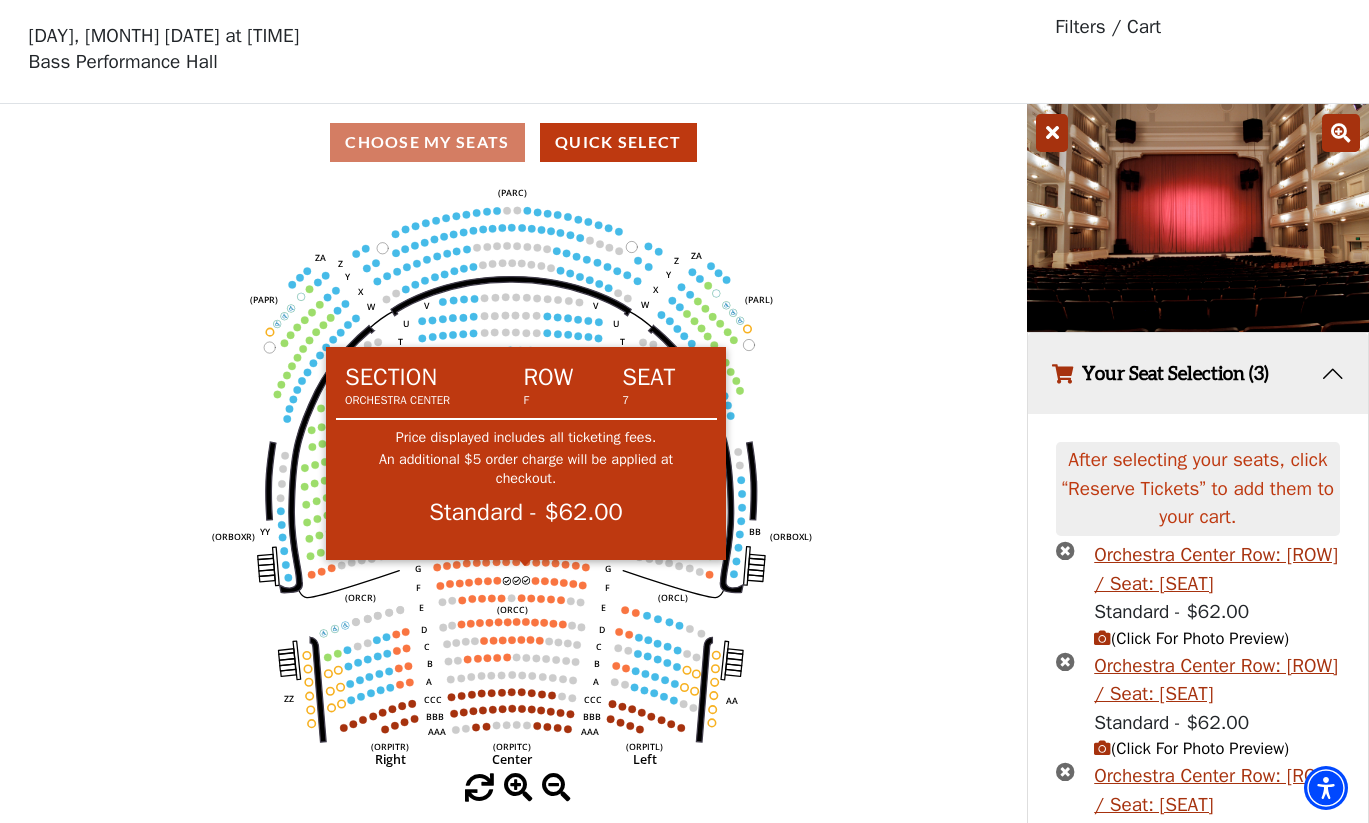 scroll, scrollTop: 178, scrollLeft: 0, axis: vertical 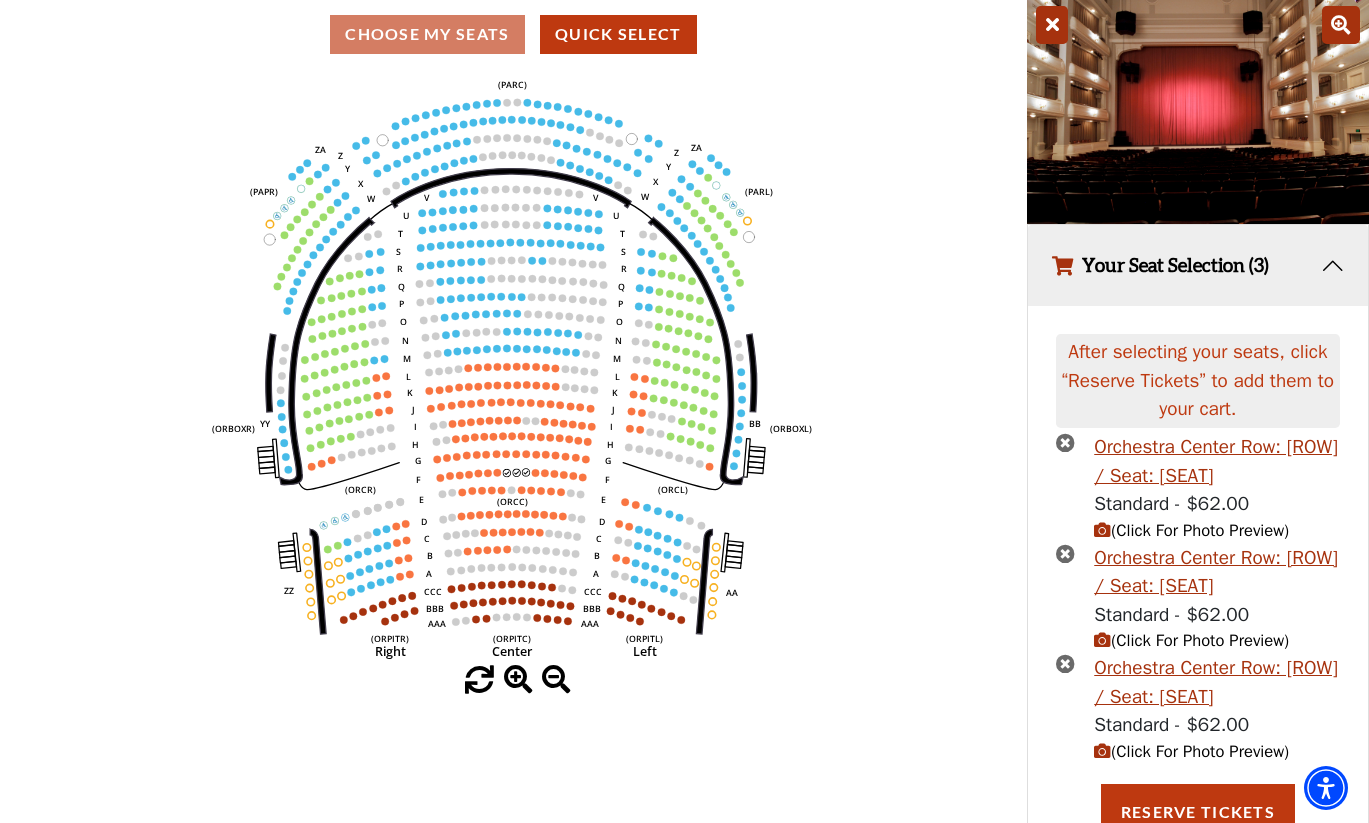 click 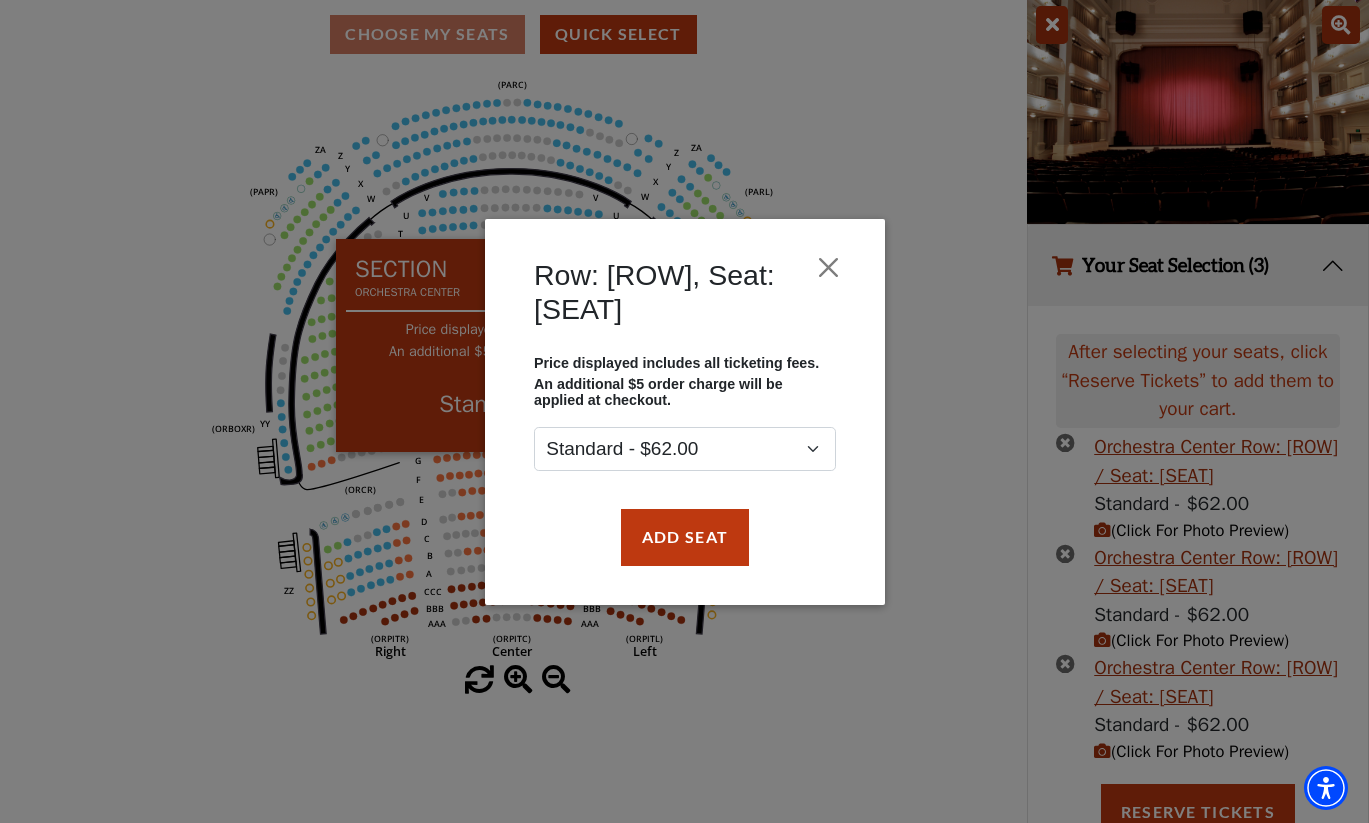 click on "Add Seat" at bounding box center [684, 537] 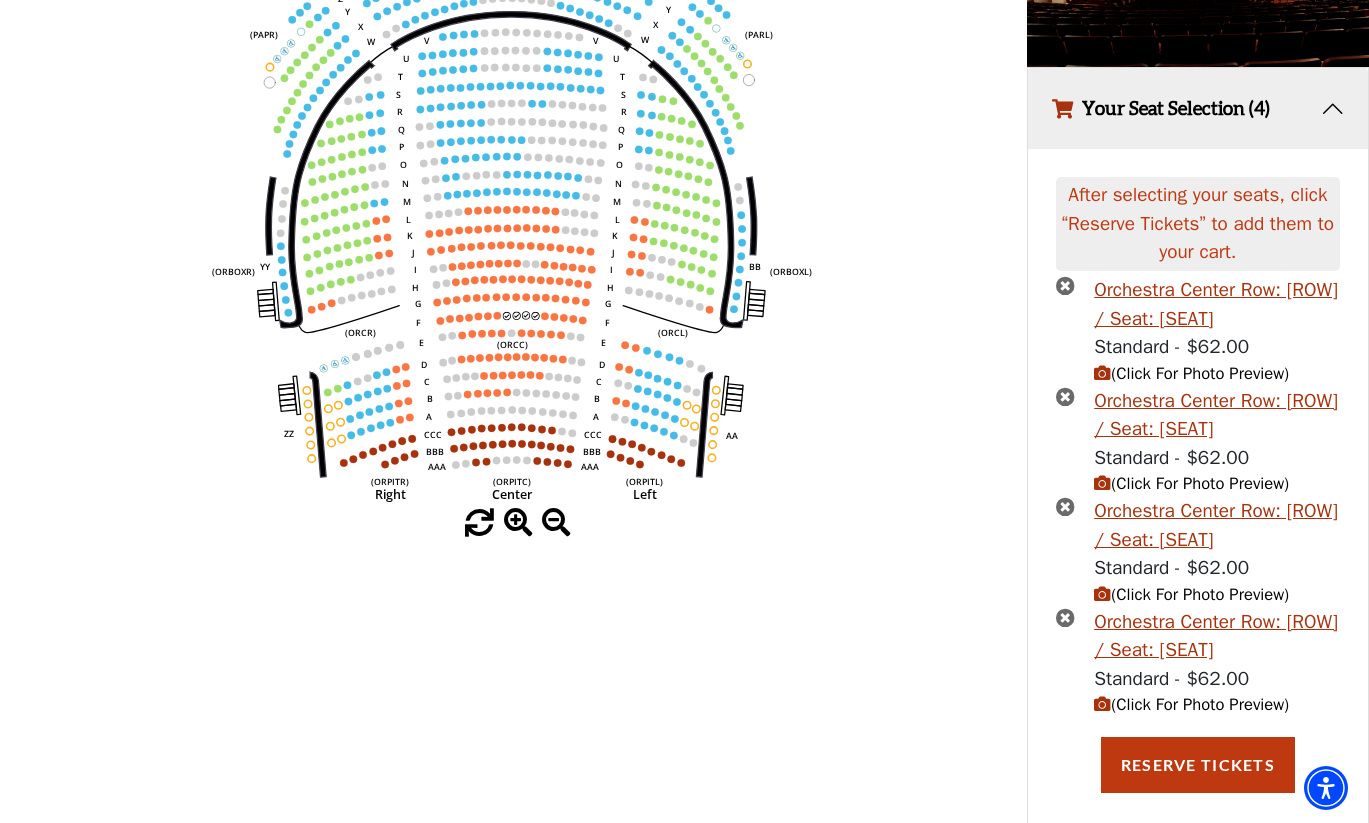 scroll, scrollTop: 334, scrollLeft: 0, axis: vertical 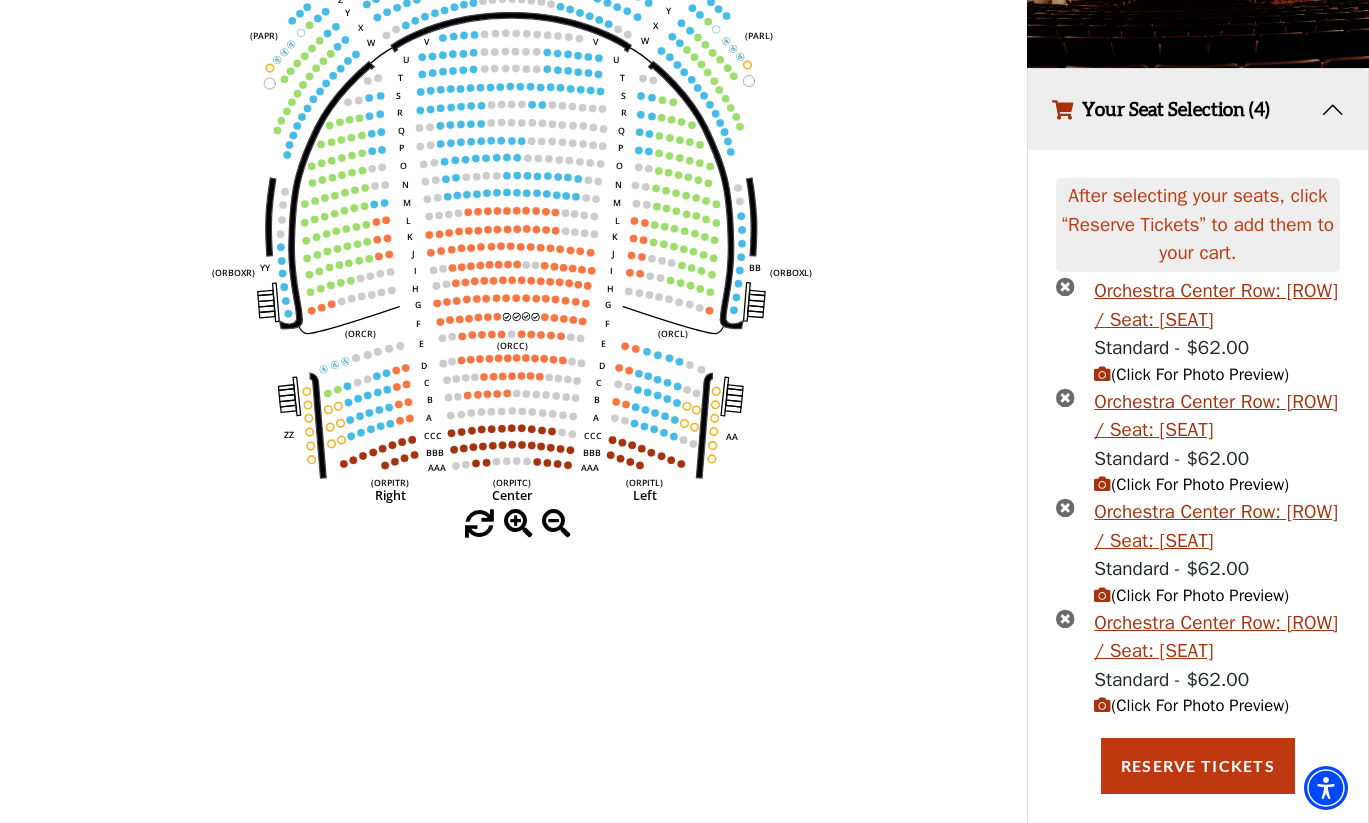click on "Reserve Tickets" at bounding box center (1198, 766) 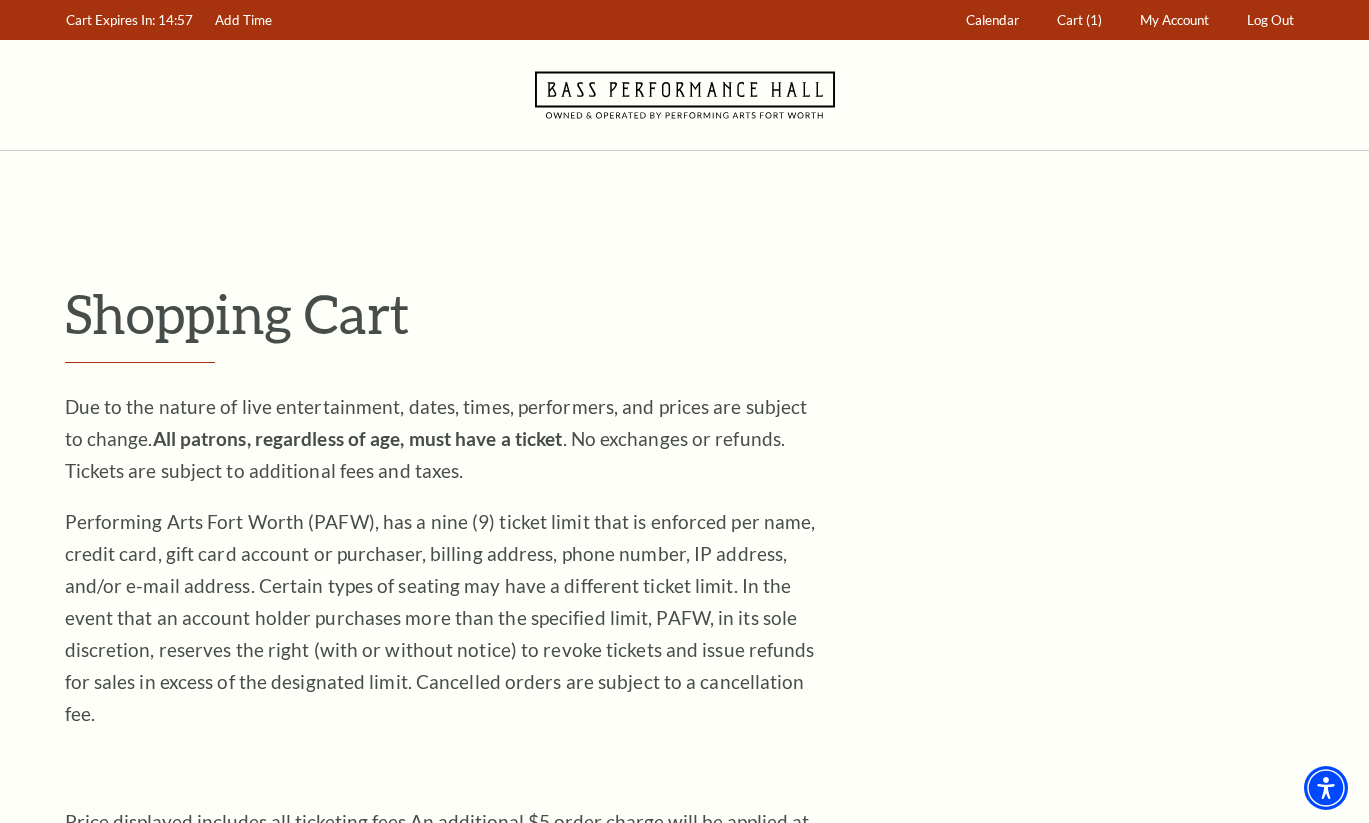 scroll, scrollTop: 0, scrollLeft: 0, axis: both 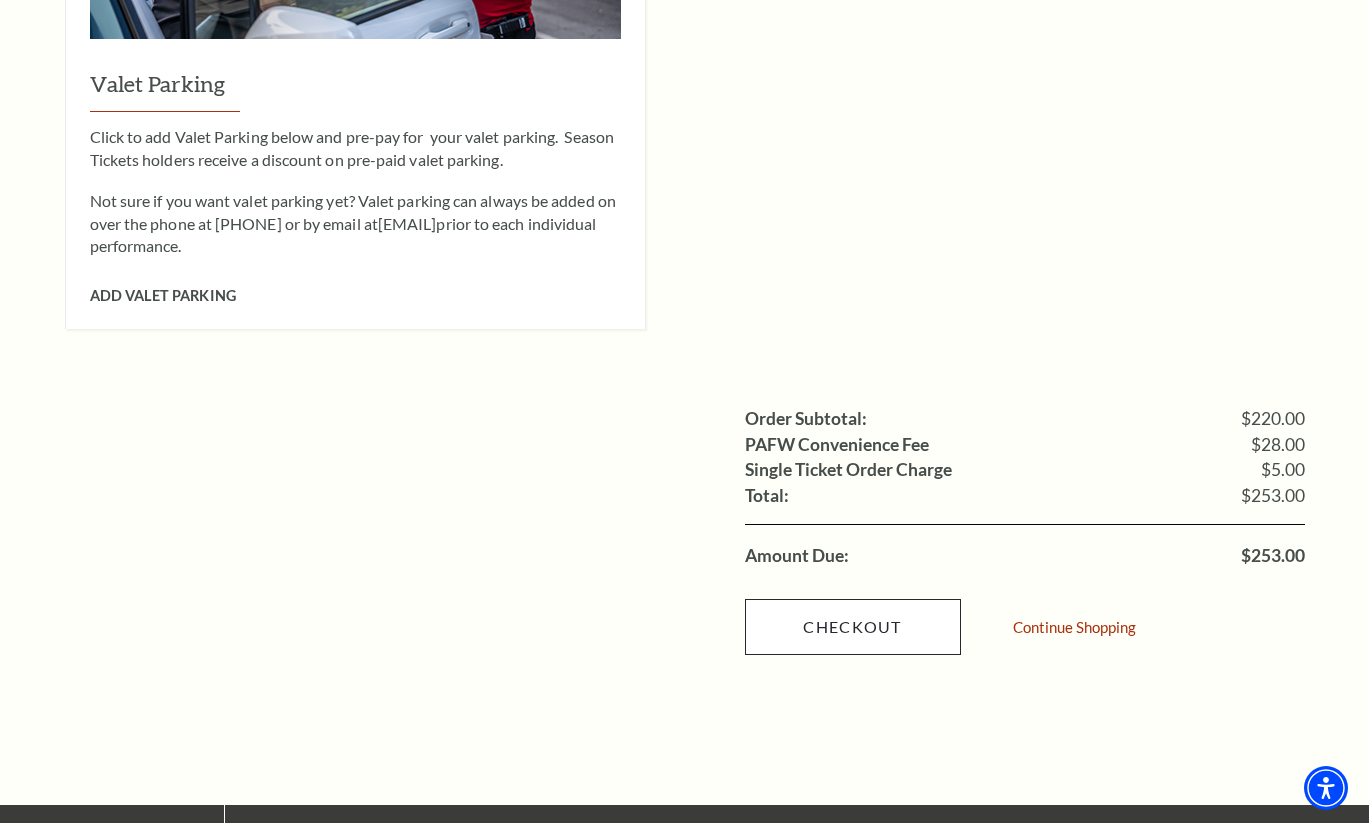 click on "Checkout" at bounding box center (853, 627) 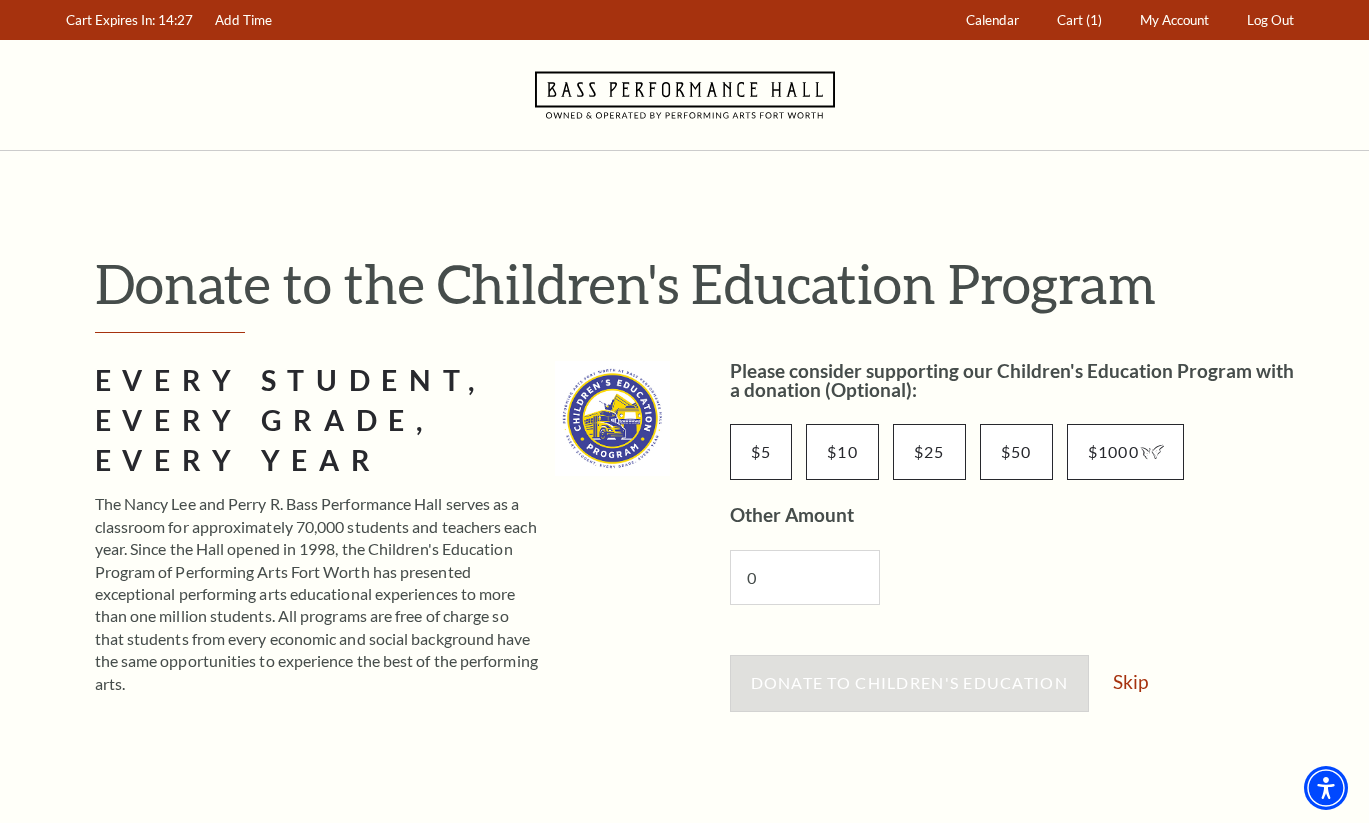 scroll, scrollTop: 0, scrollLeft: 0, axis: both 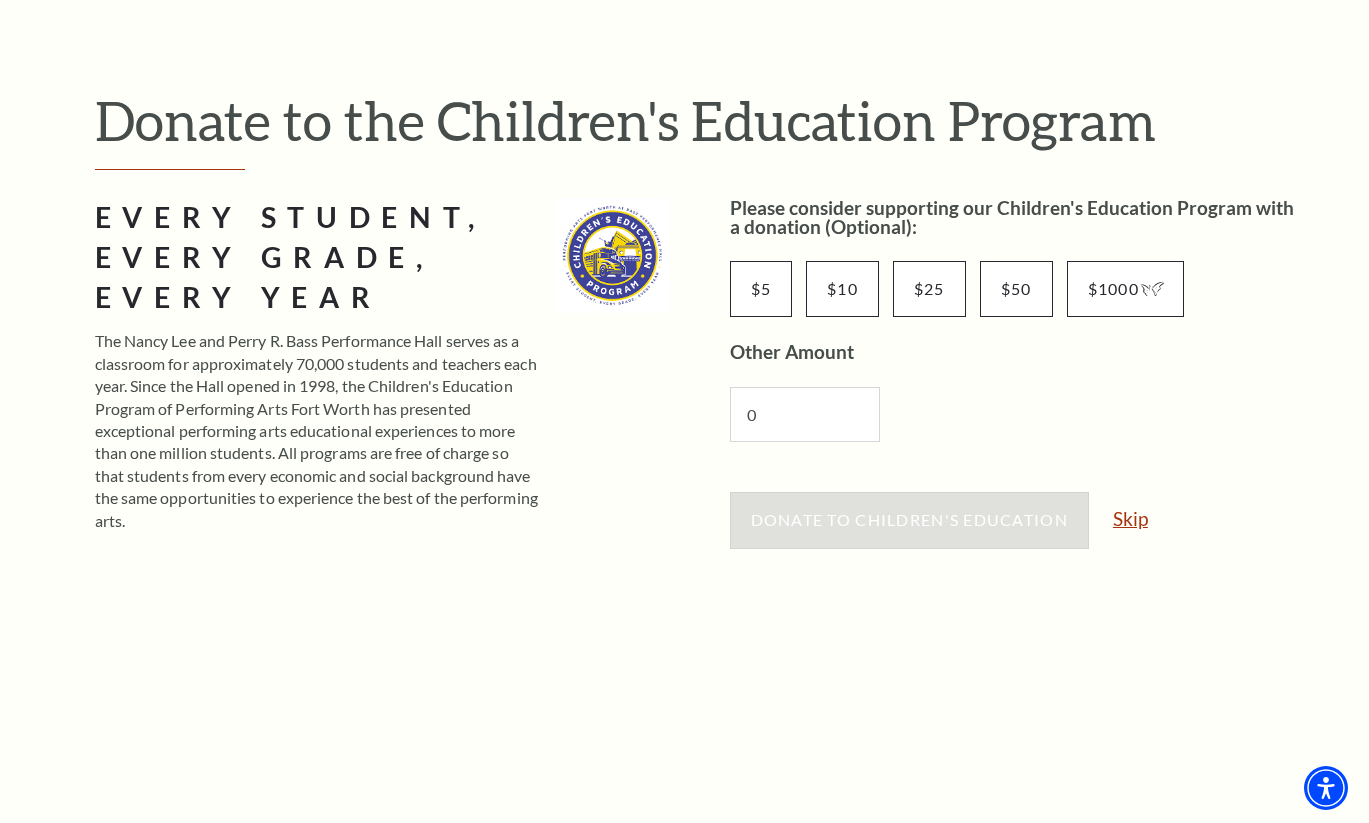 click on "Skip" at bounding box center (1130, 518) 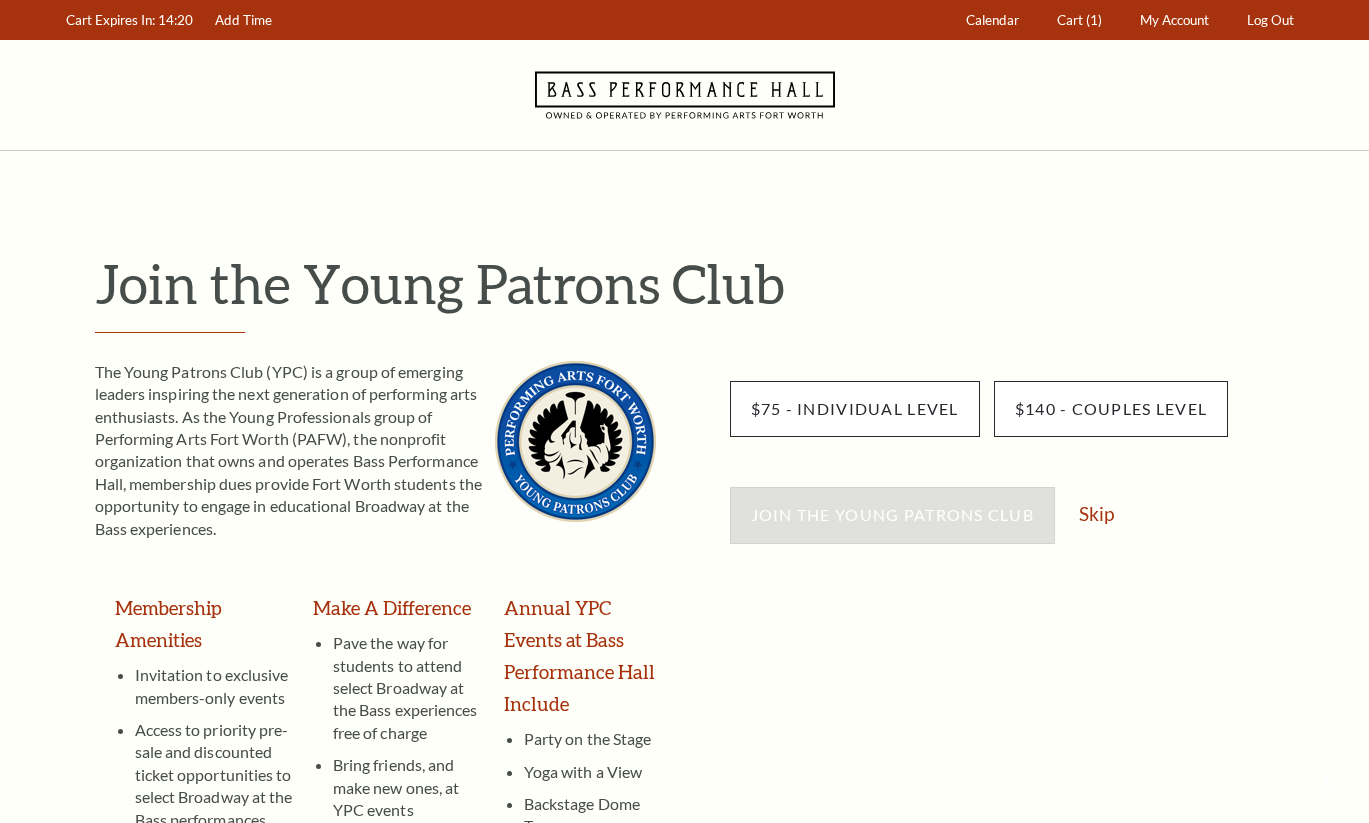 scroll, scrollTop: 0, scrollLeft: 0, axis: both 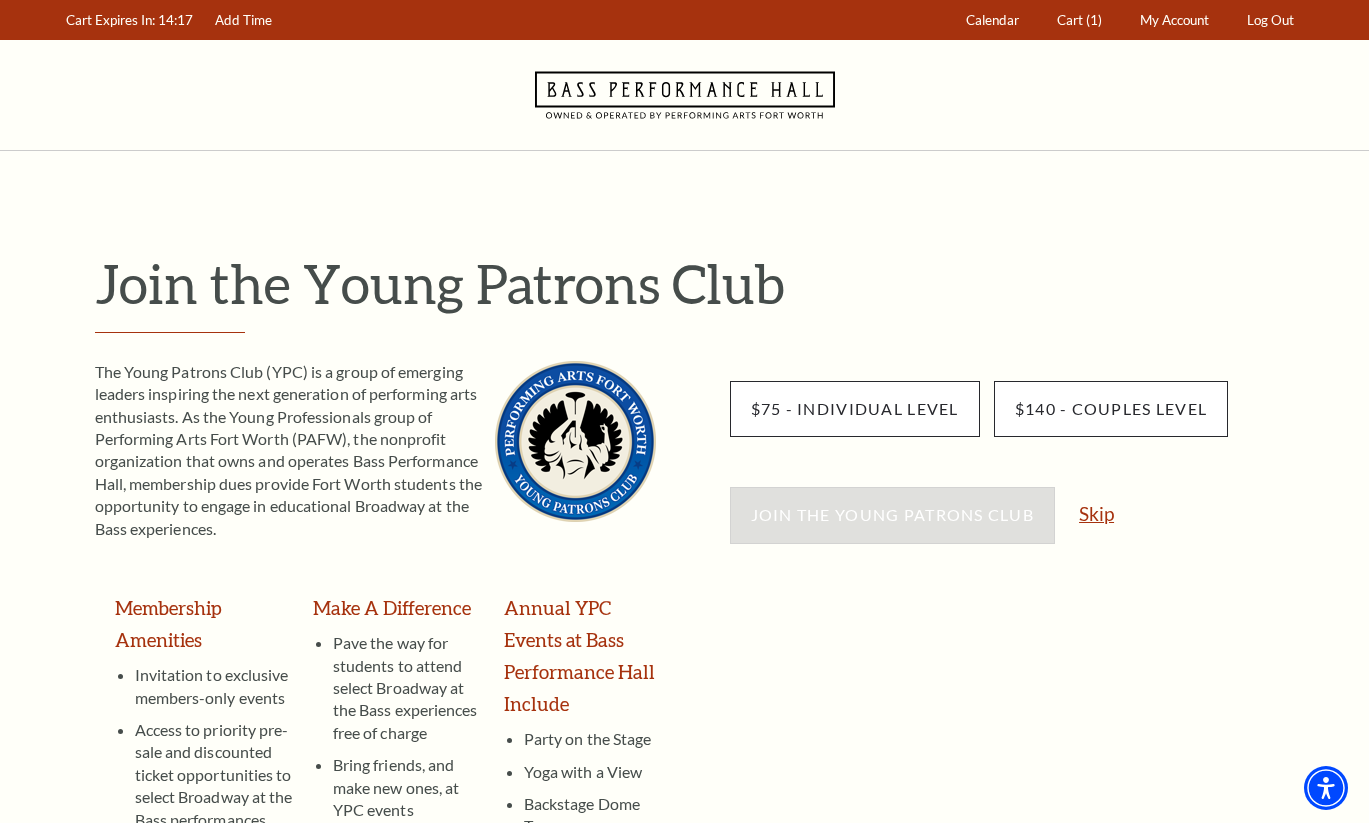 click on "Skip" at bounding box center [1096, 513] 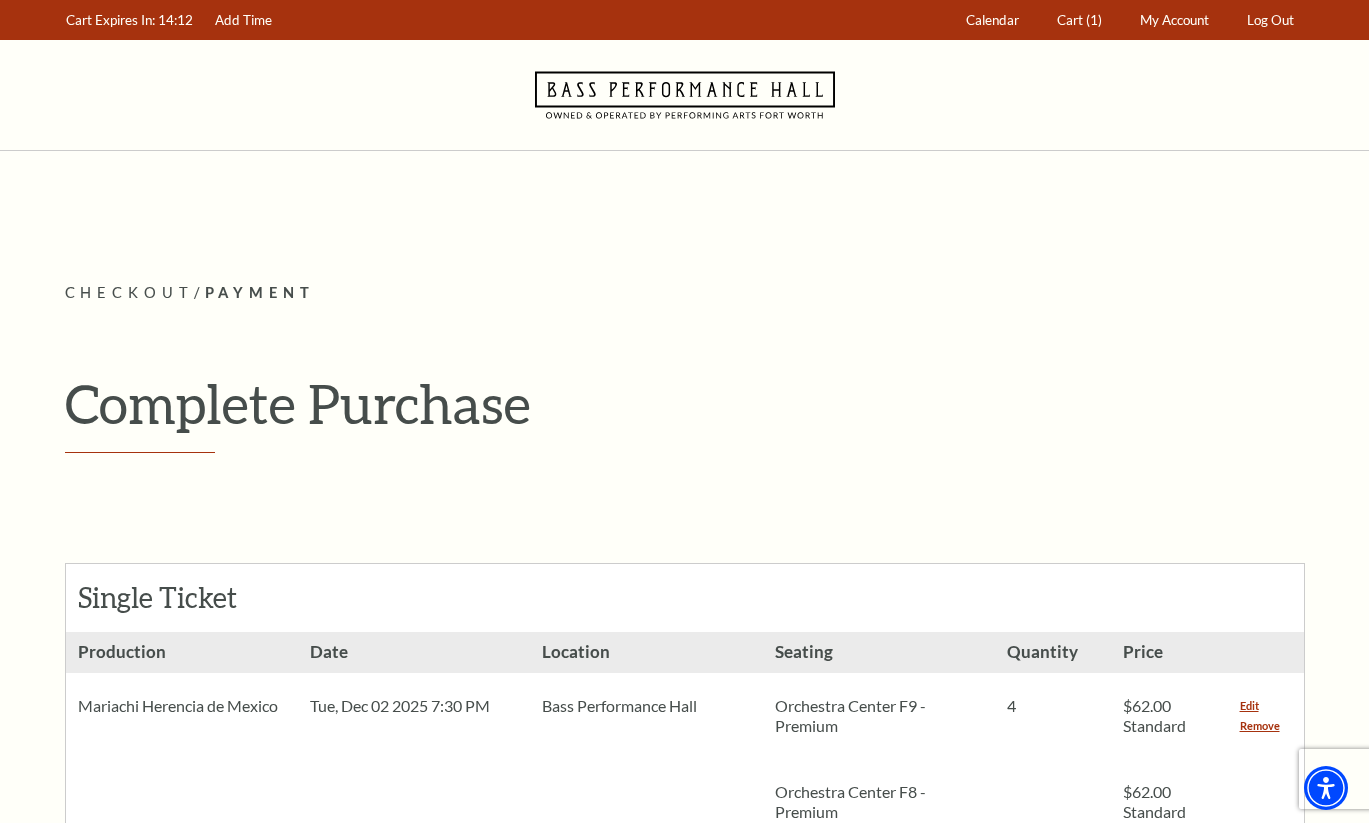 scroll, scrollTop: 0, scrollLeft: 0, axis: both 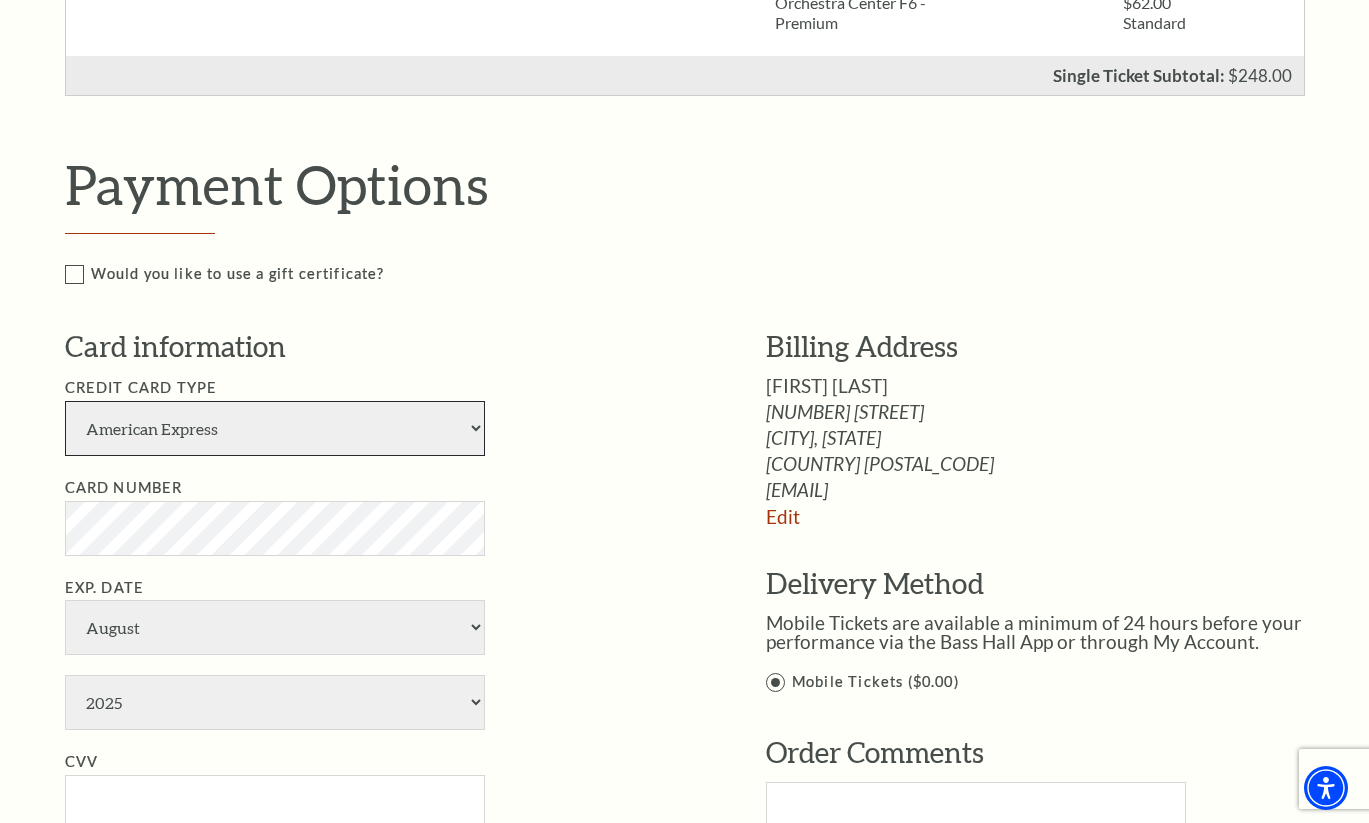 select on "24" 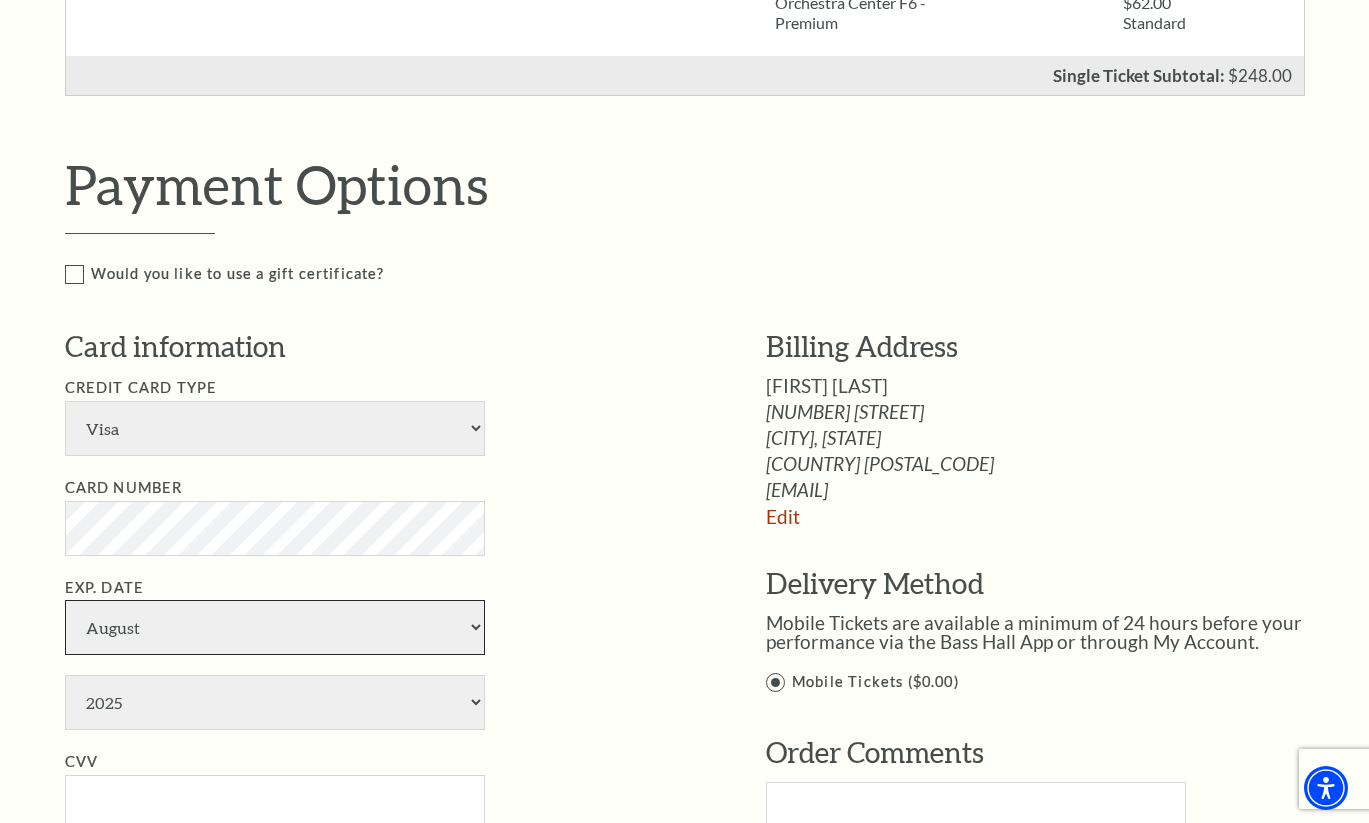 select on "2" 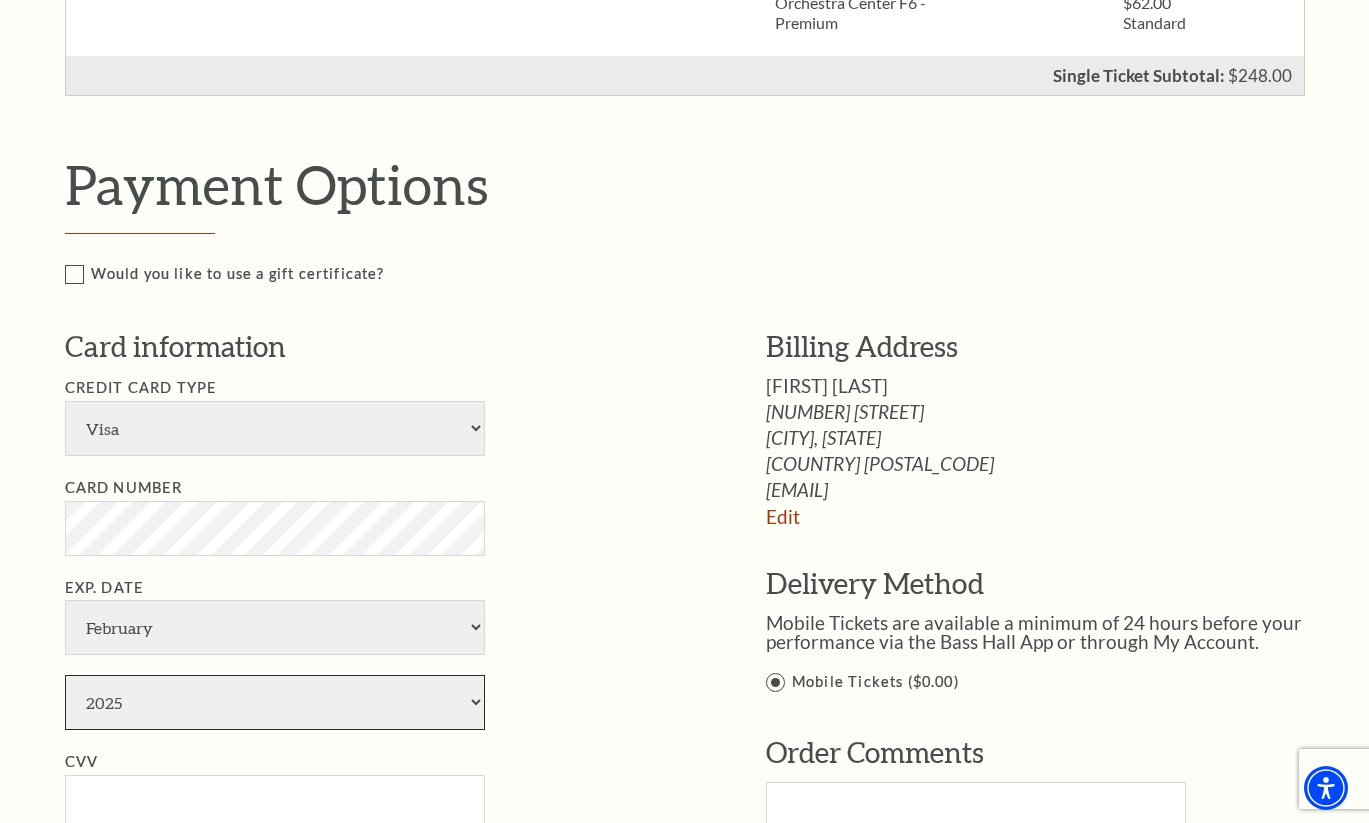 select on "2028" 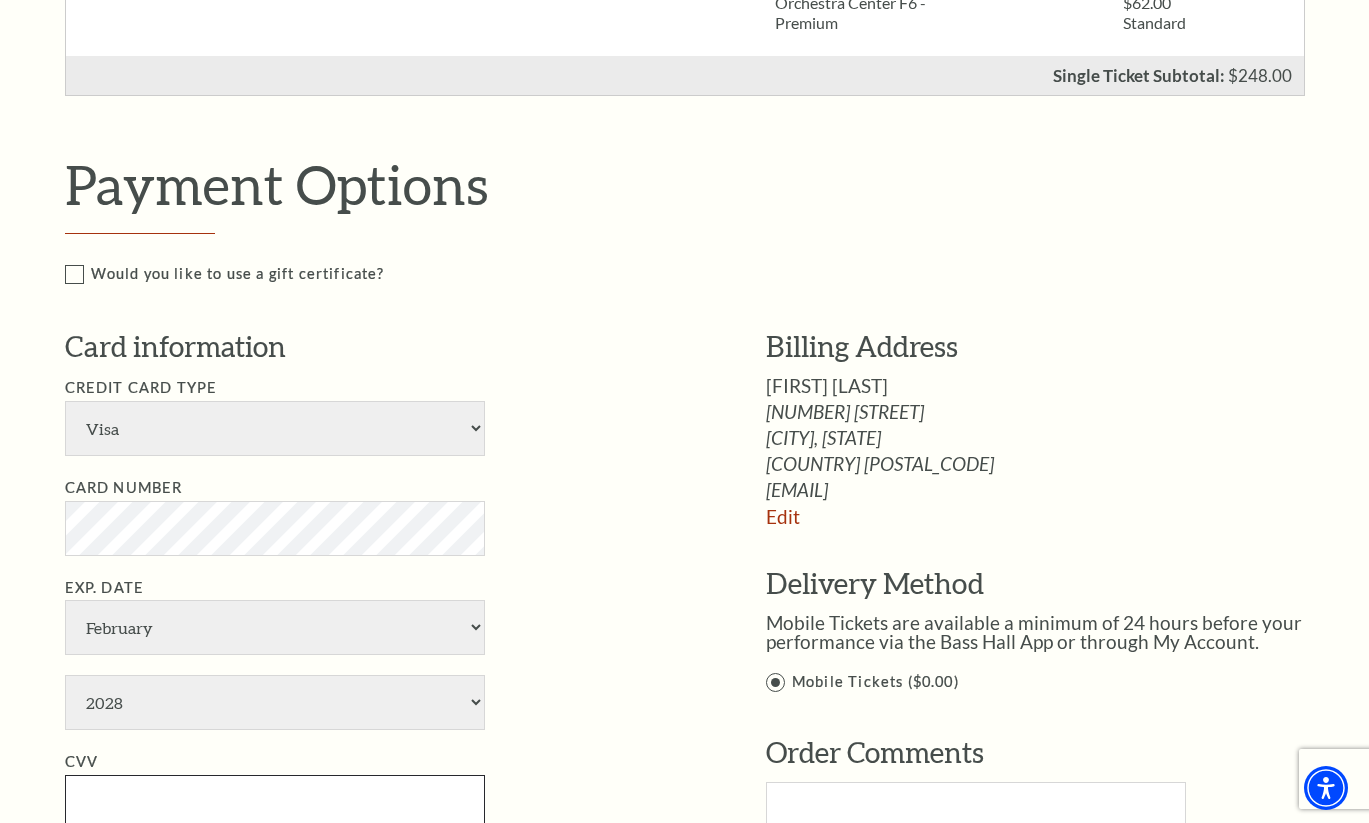 click on "CVV" at bounding box center [275, 802] 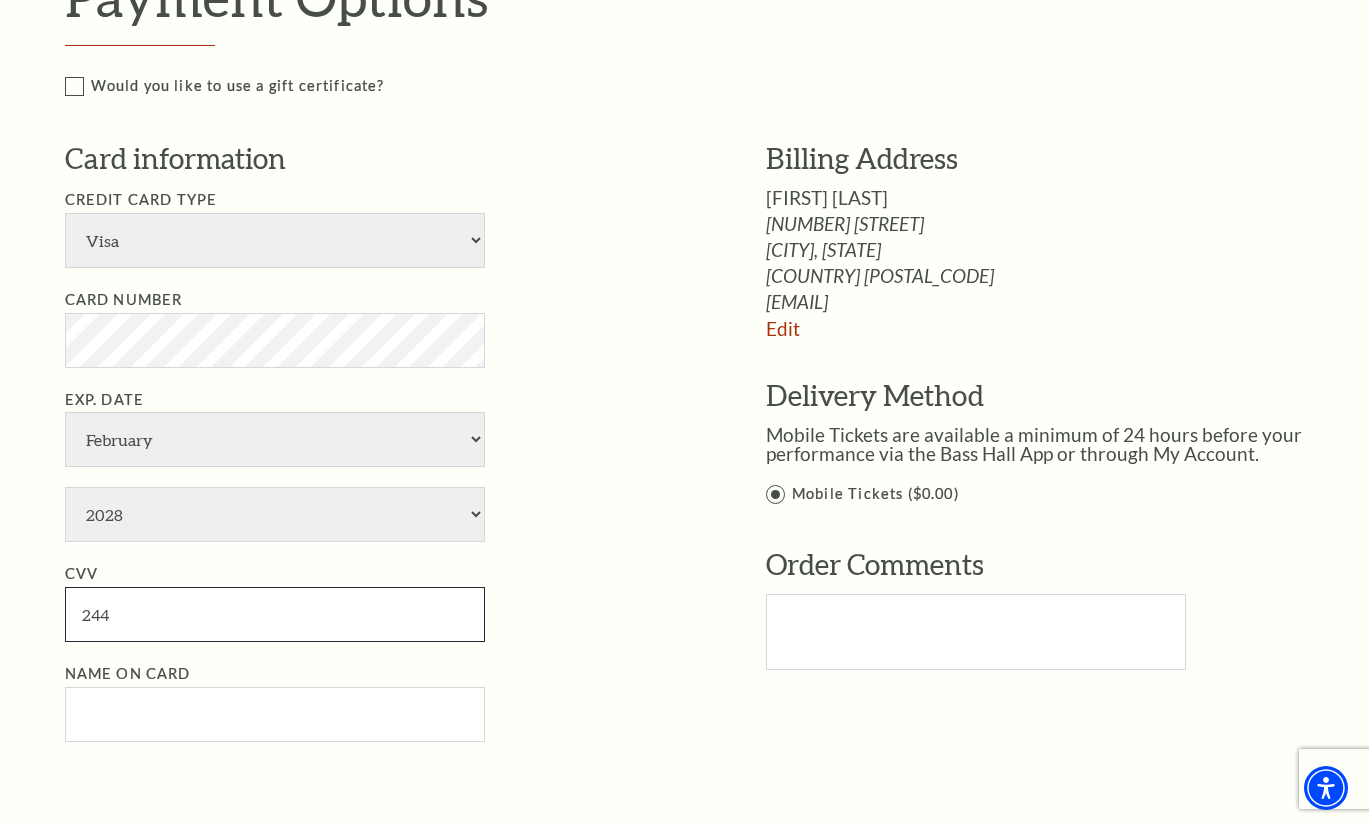 scroll, scrollTop: 1161, scrollLeft: 0, axis: vertical 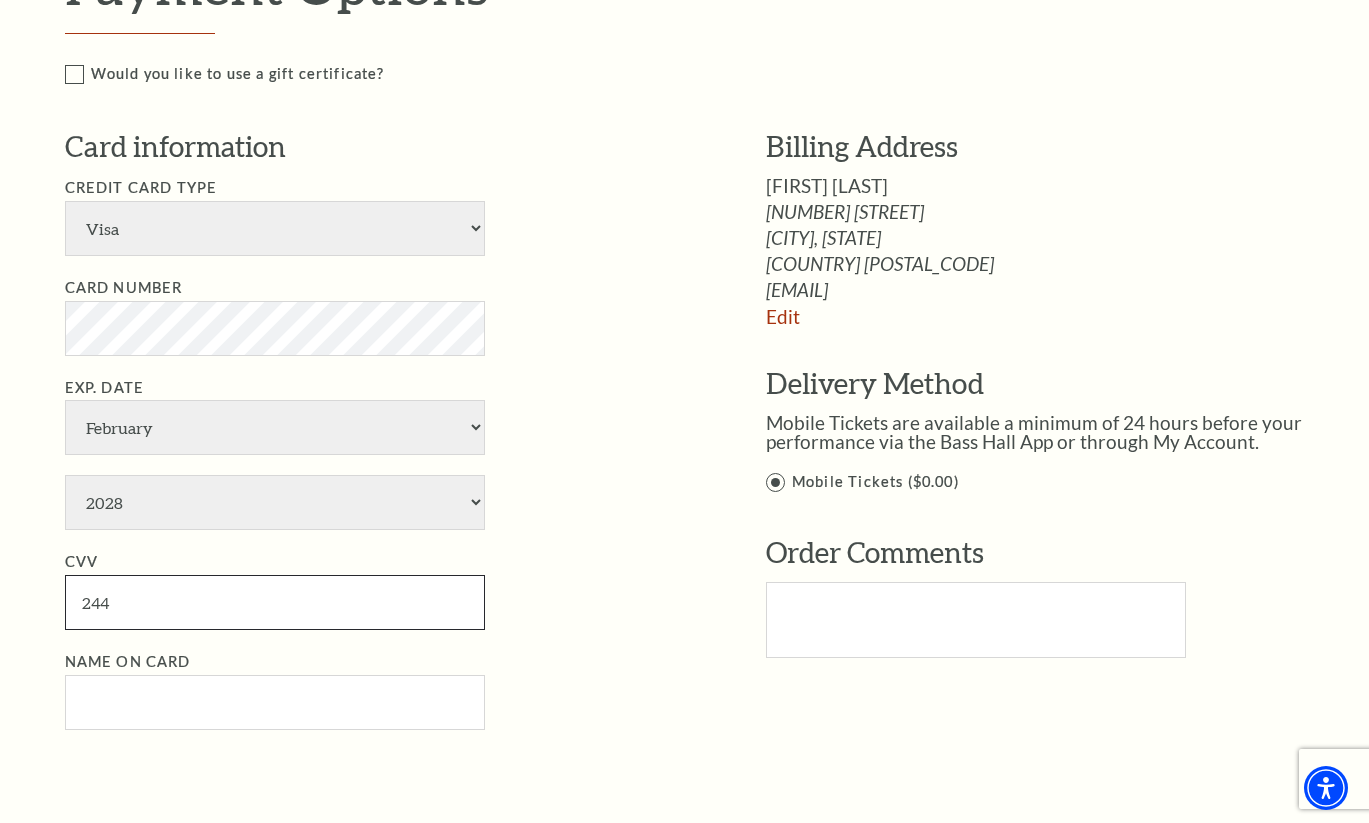 type on "244" 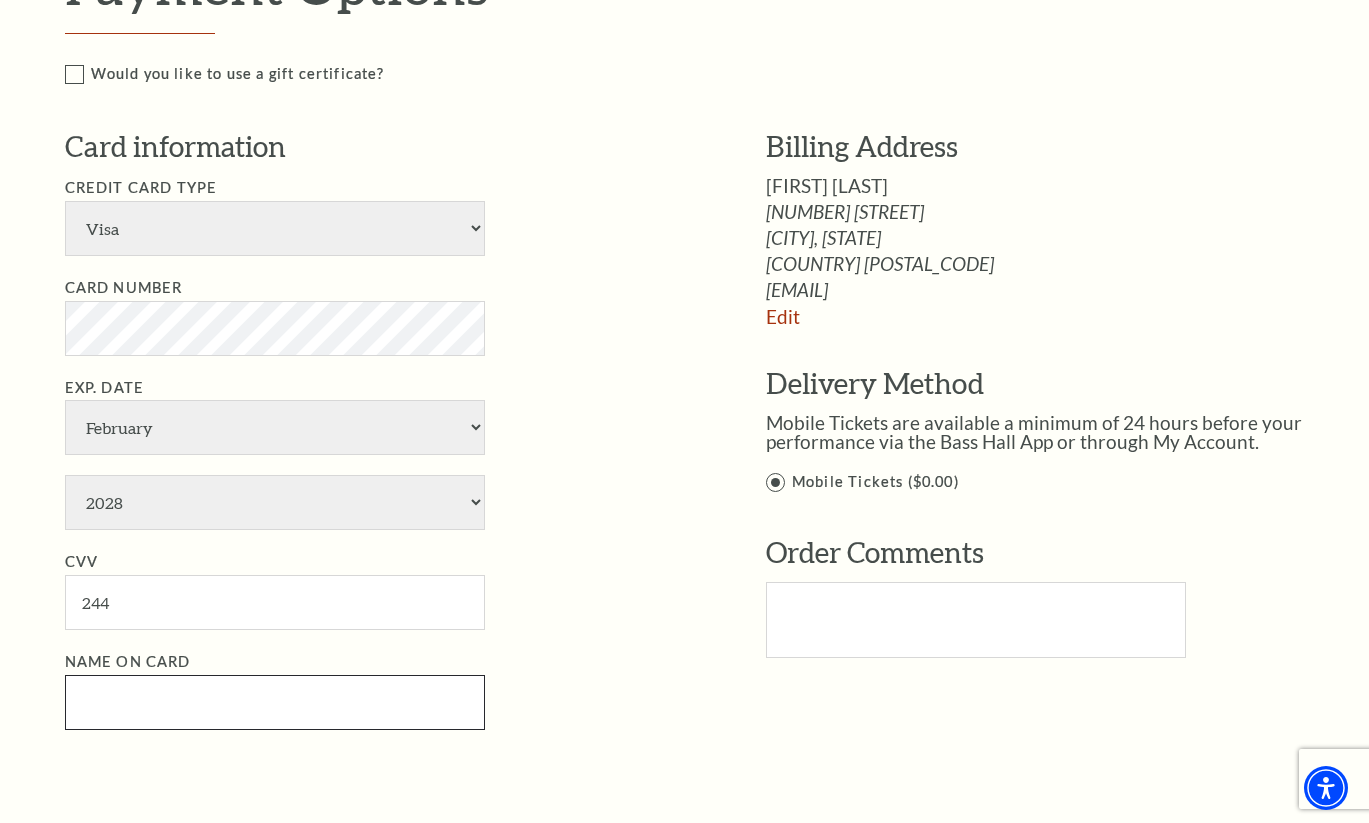 click on "Name on Card" at bounding box center [275, 702] 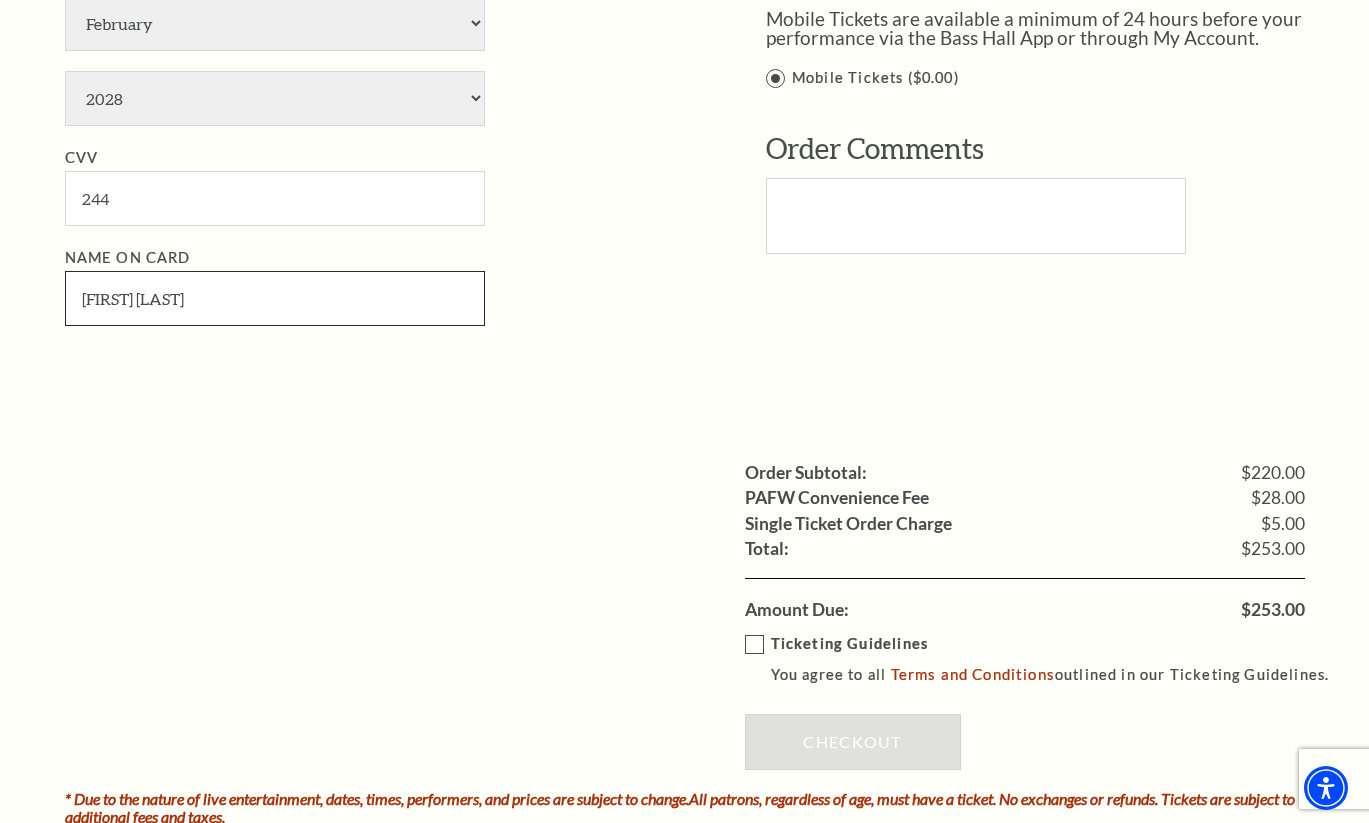 scroll, scrollTop: 1583, scrollLeft: 0, axis: vertical 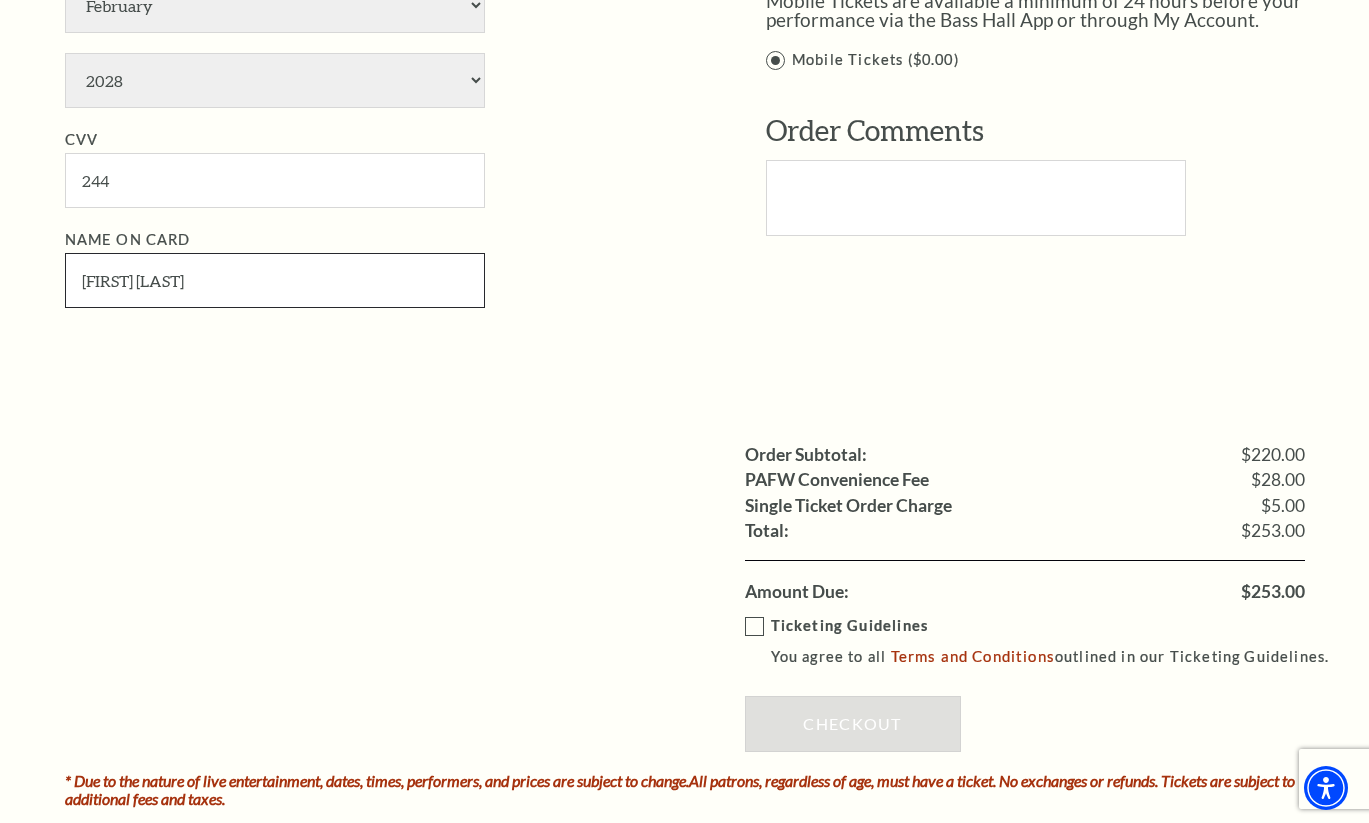 type on "Eduardo Bribiesca" 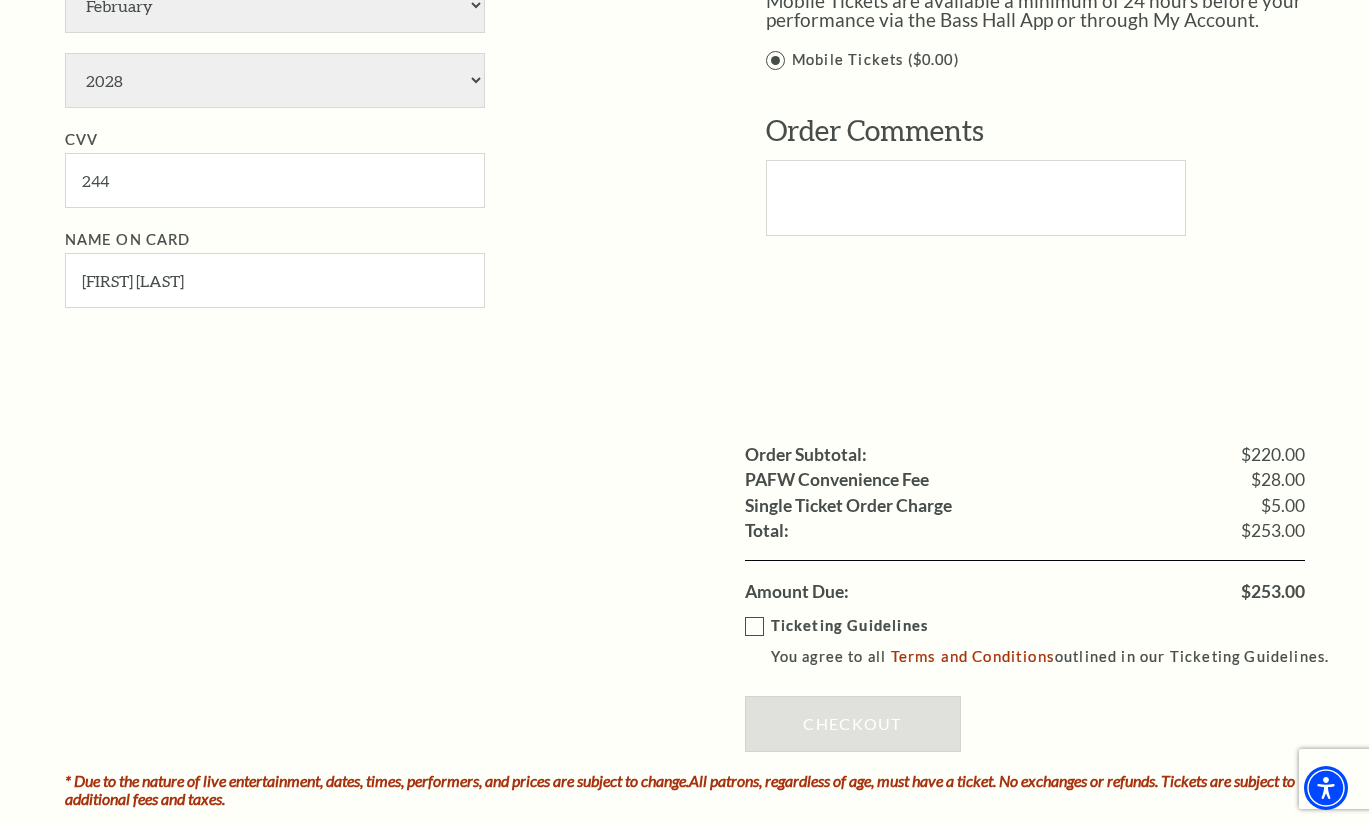 click on "Ticketing Guidelines
You agree to all   Terms and Conditions  outlined in our Ticketing Guidelines." at bounding box center (1046, 641) 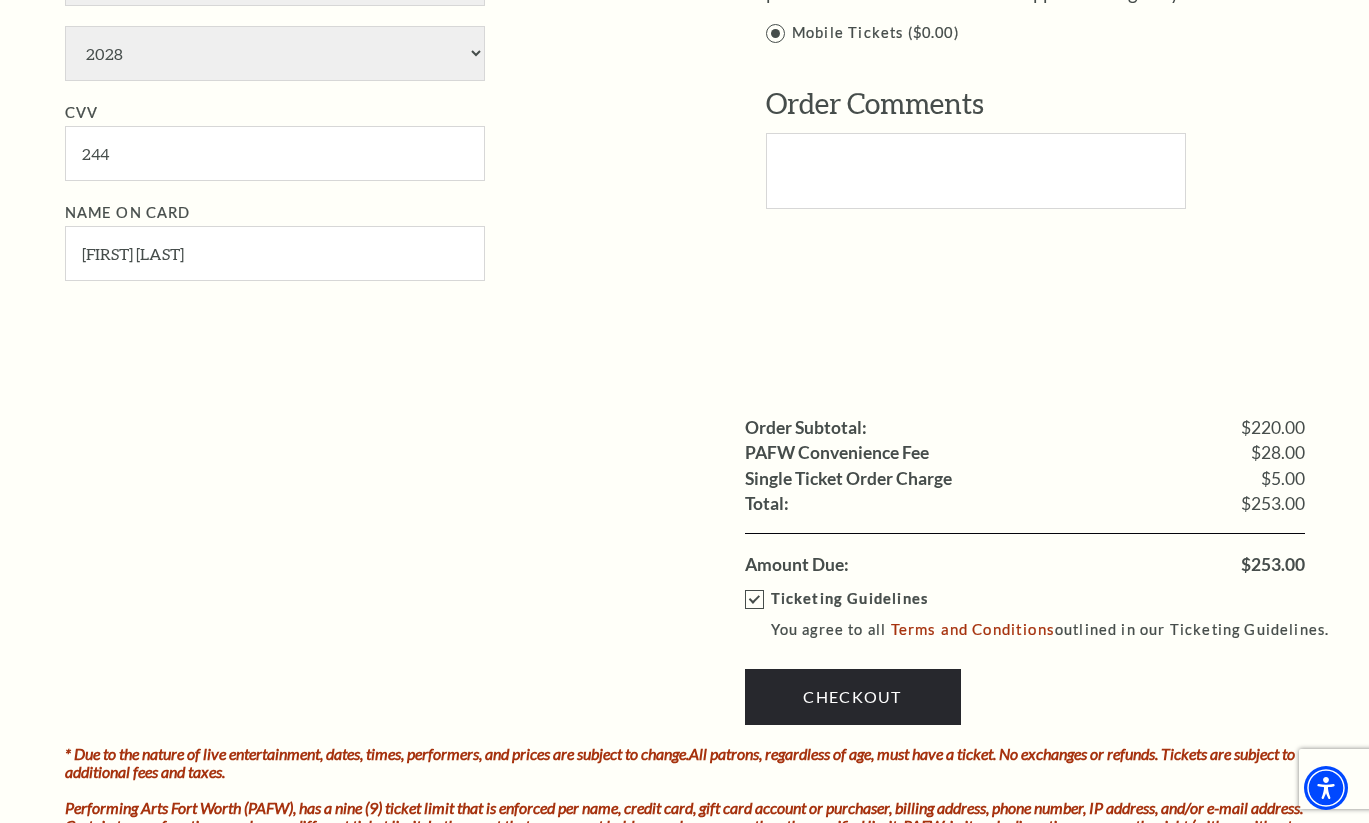 scroll, scrollTop: 1624, scrollLeft: 0, axis: vertical 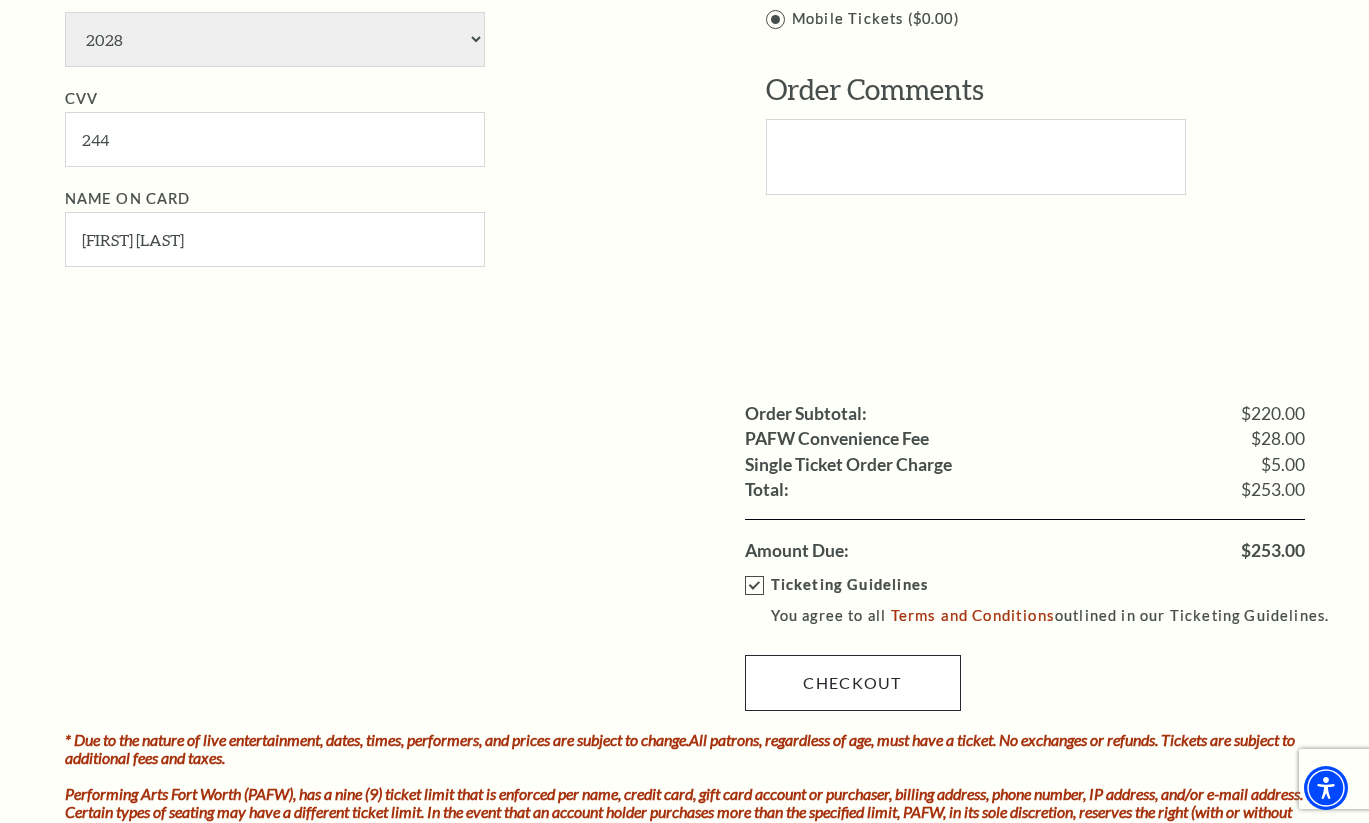 click on "Checkout" at bounding box center [853, 683] 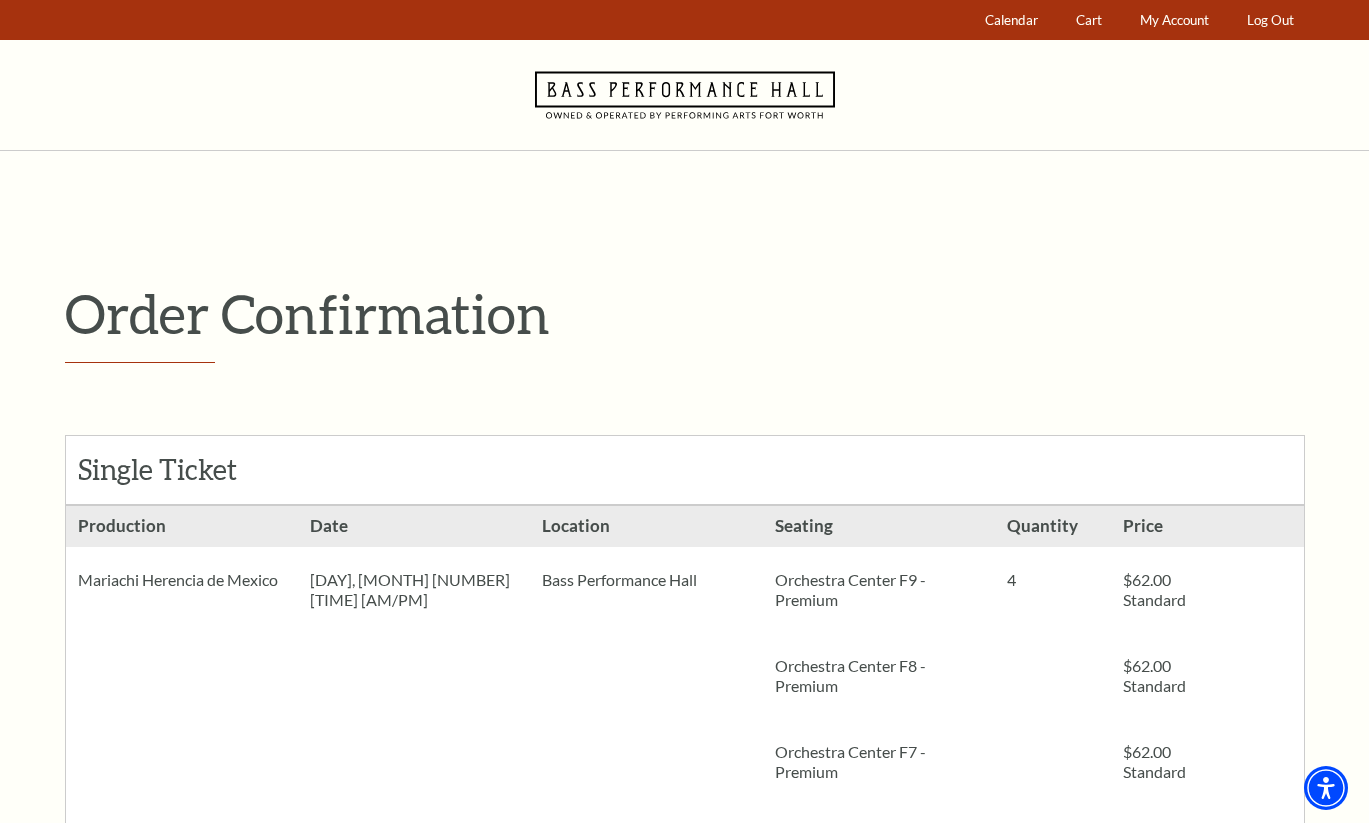 scroll, scrollTop: 0, scrollLeft: 0, axis: both 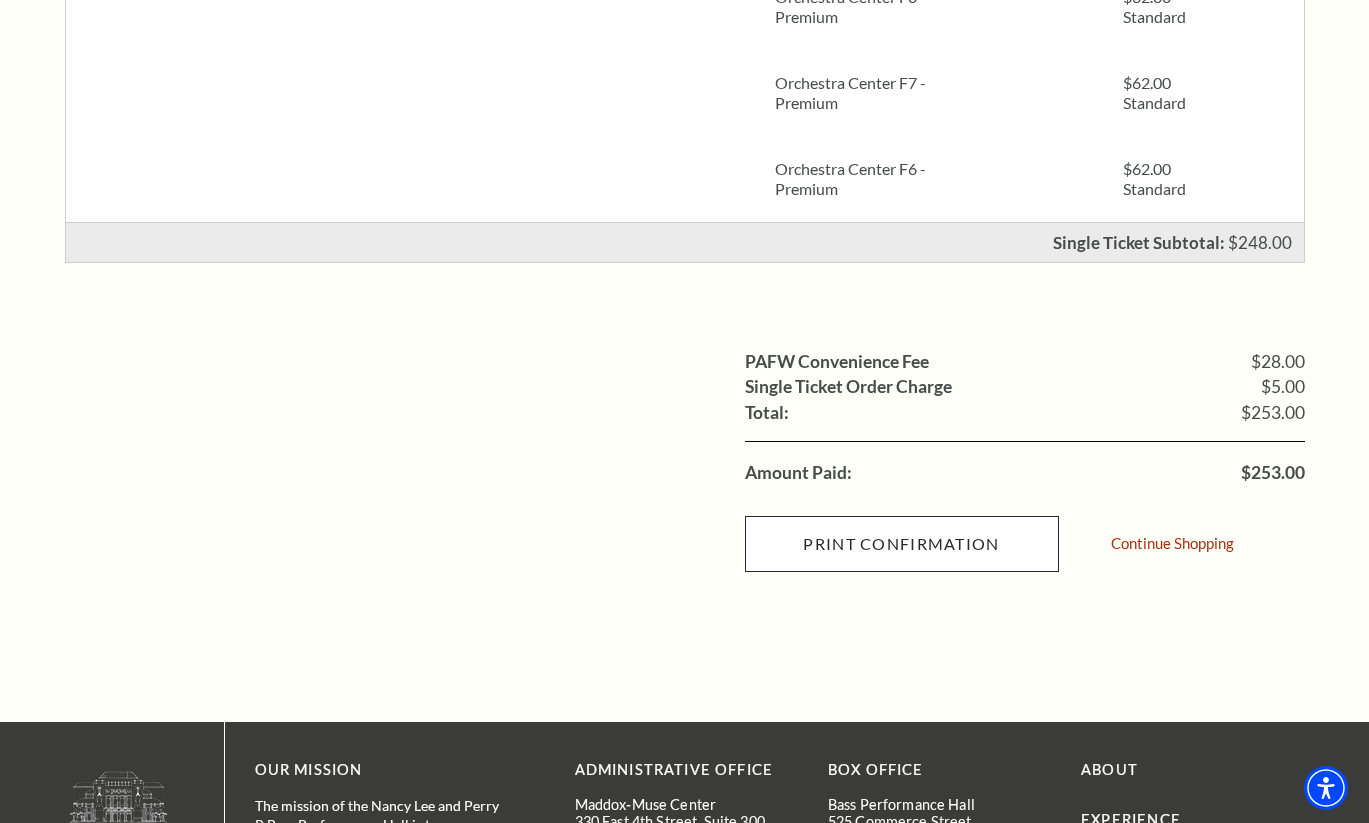 click on "Print Confirmation" at bounding box center (902, 544) 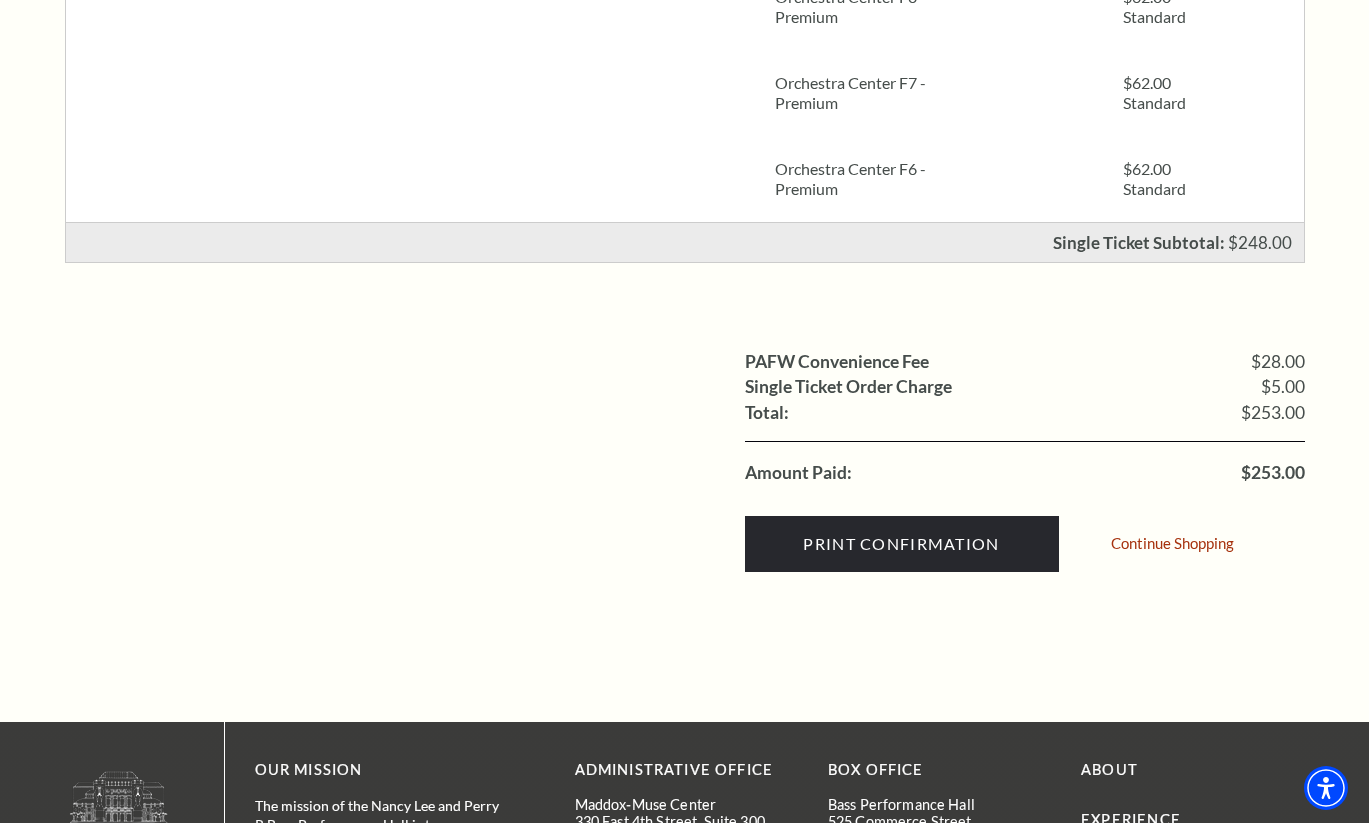 scroll, scrollTop: 435, scrollLeft: 0, axis: vertical 